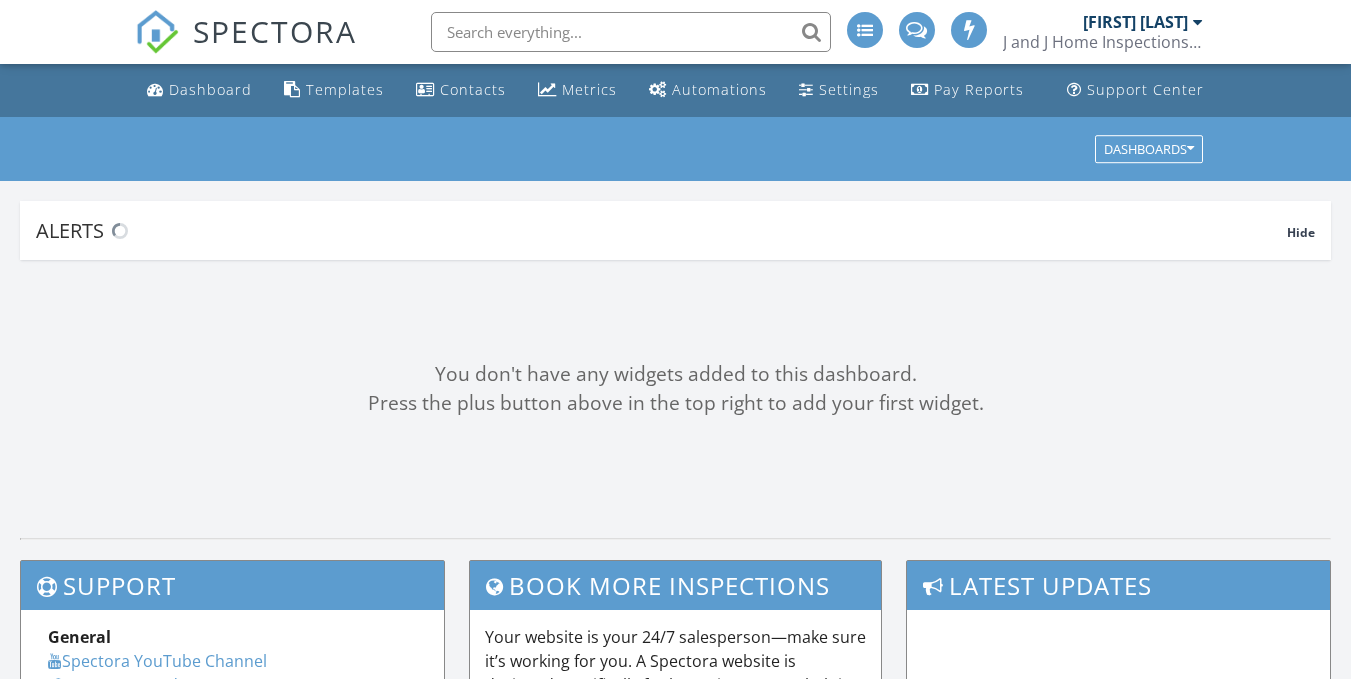 scroll, scrollTop: 0, scrollLeft: 0, axis: both 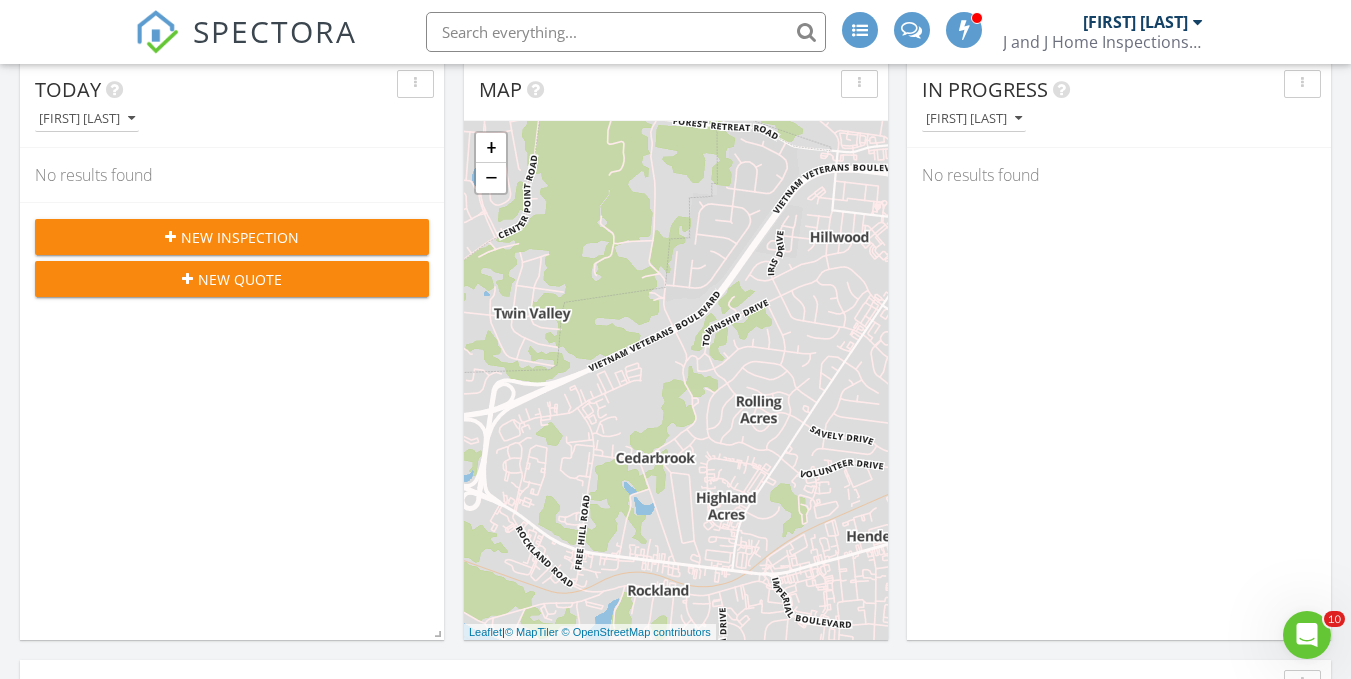 click on "Today" at bounding box center (217, 90) 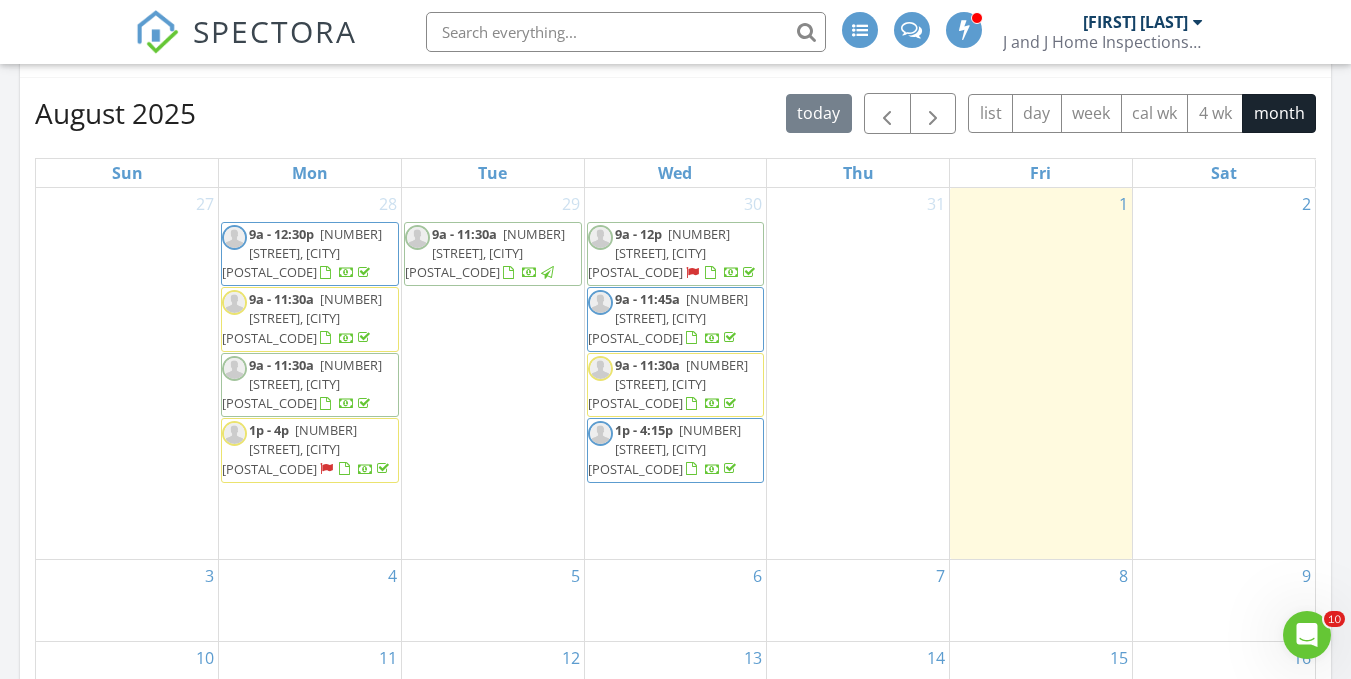scroll, scrollTop: 1032, scrollLeft: 0, axis: vertical 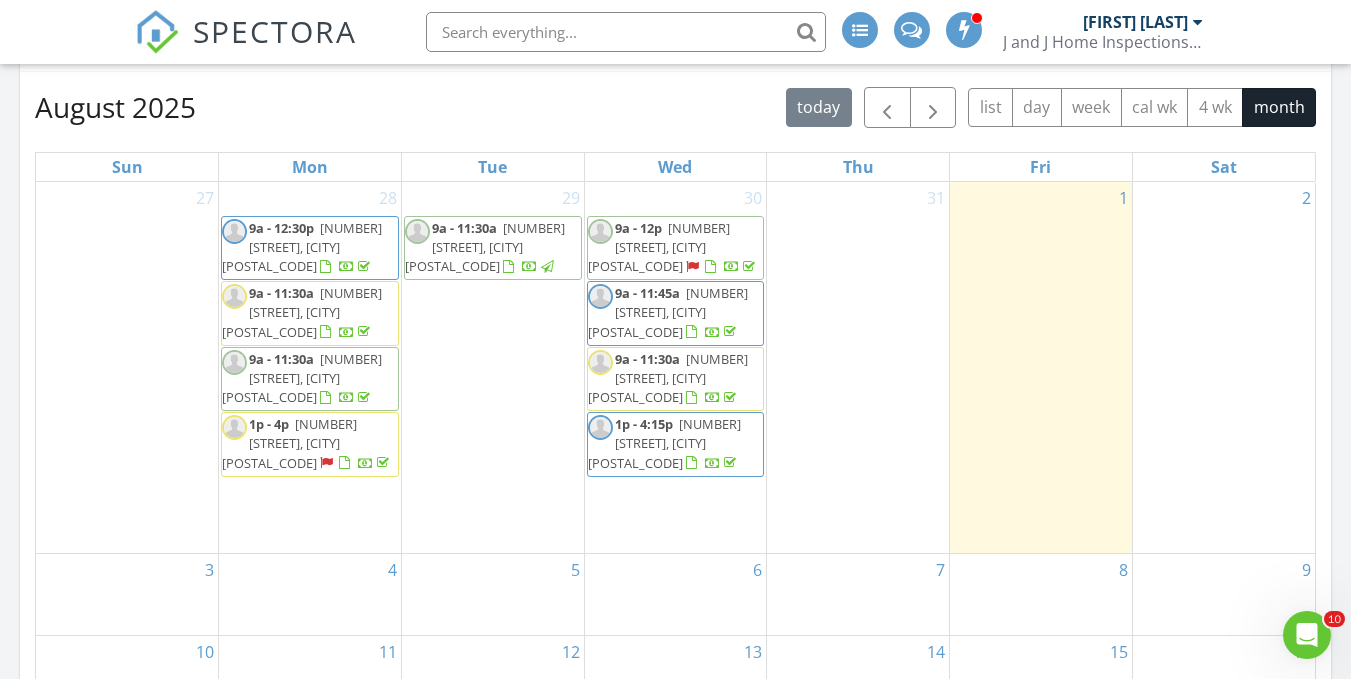 click on "607 Forest Park Dr, Brentwood 37027" at bounding box center (668, 312) 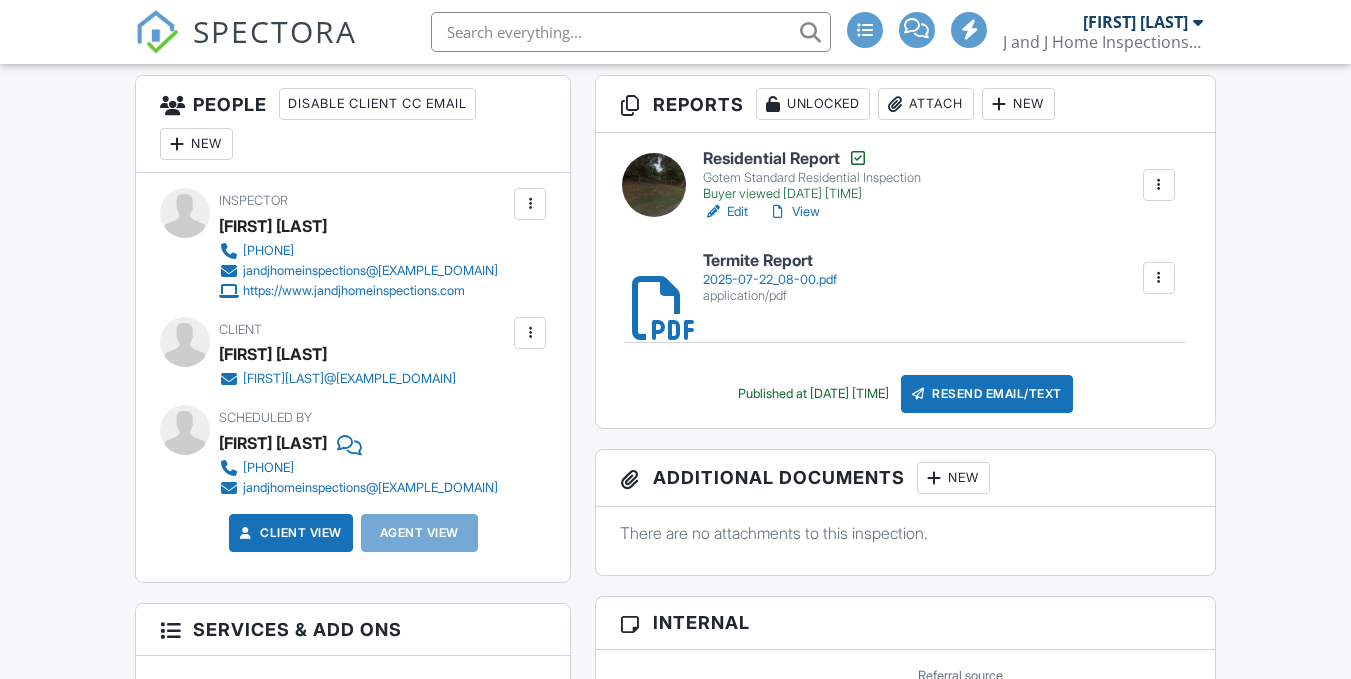 scroll, scrollTop: 511, scrollLeft: 0, axis: vertical 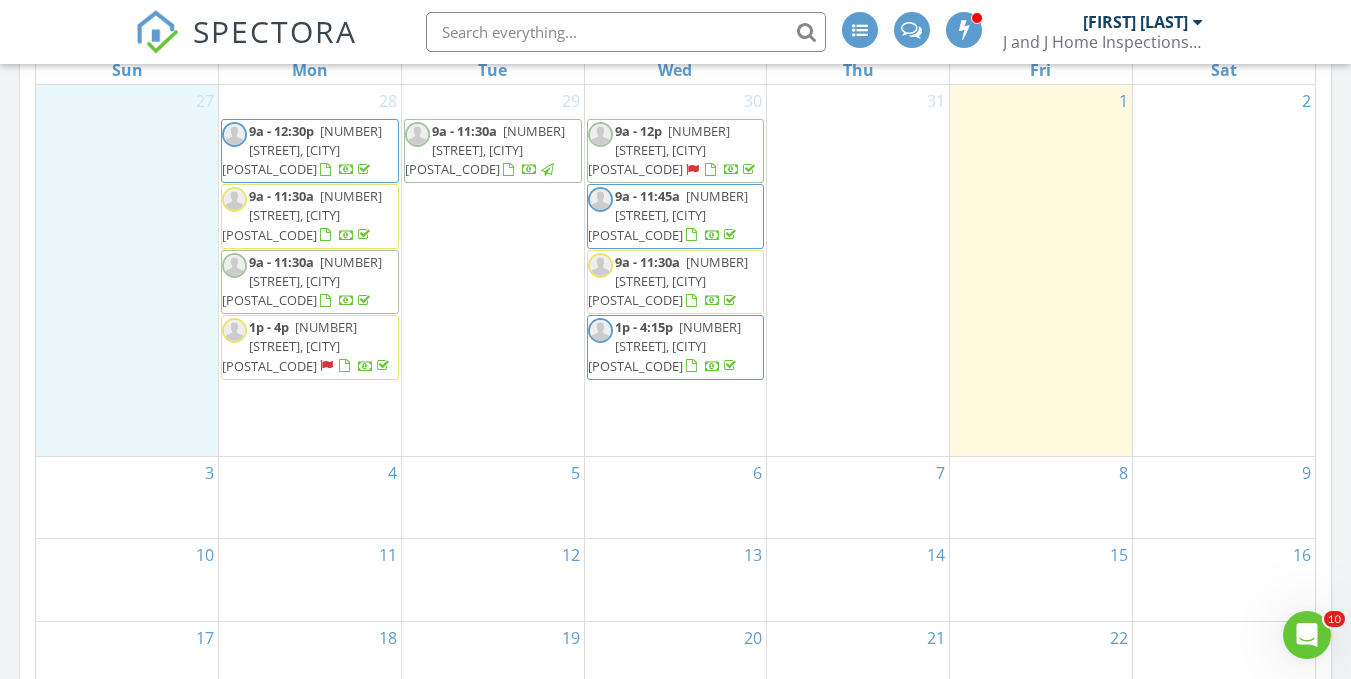 click on "27" at bounding box center [127, 270] 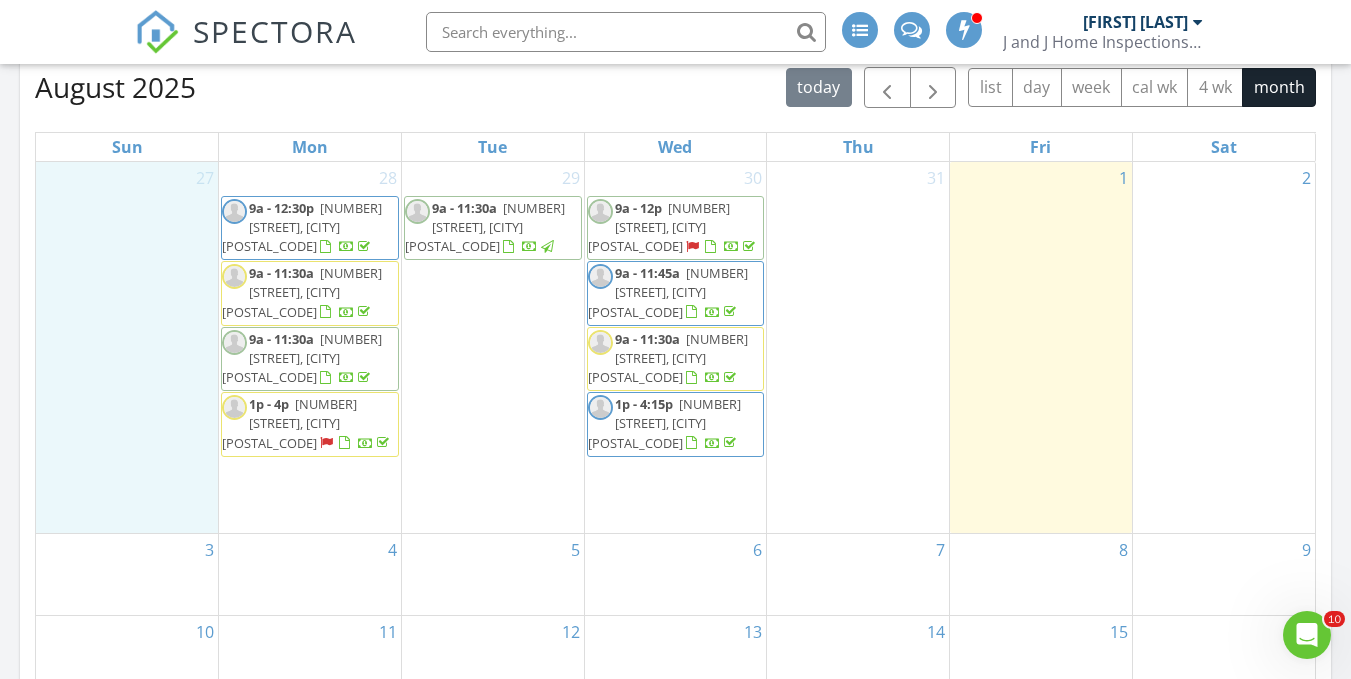 scroll, scrollTop: 1047, scrollLeft: 0, axis: vertical 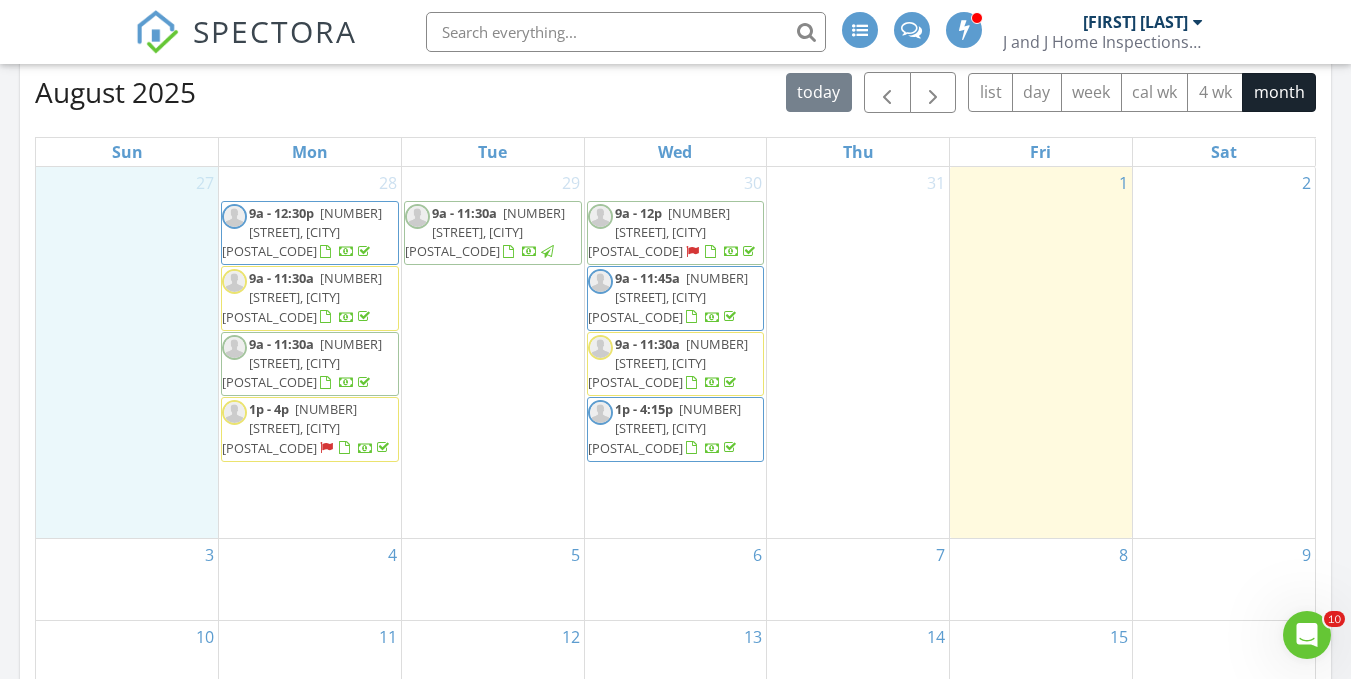 click on "SPECTORA
Johnny Harper
J and J Home Inspections, LLC
Role:
Inspector
Change Role
Dashboard
New Inspection
Inspections
Calendar
Template Editor
Contacts
Automations
Team
Metrics
Payments
Data Exports
Billing
Conversations
Tasks
Reporting
Advanced
Equipment
Settings
What's New
Sign Out
Change Active Role
Your account has more than one possible role. Please choose how you'd like to view the site:
Company/Agency
City
Role
Dashboard
Templates
Contacts
Metrics
Automations
Settings
Pay Reports
Support Center
All schedulers" at bounding box center [675, 441] 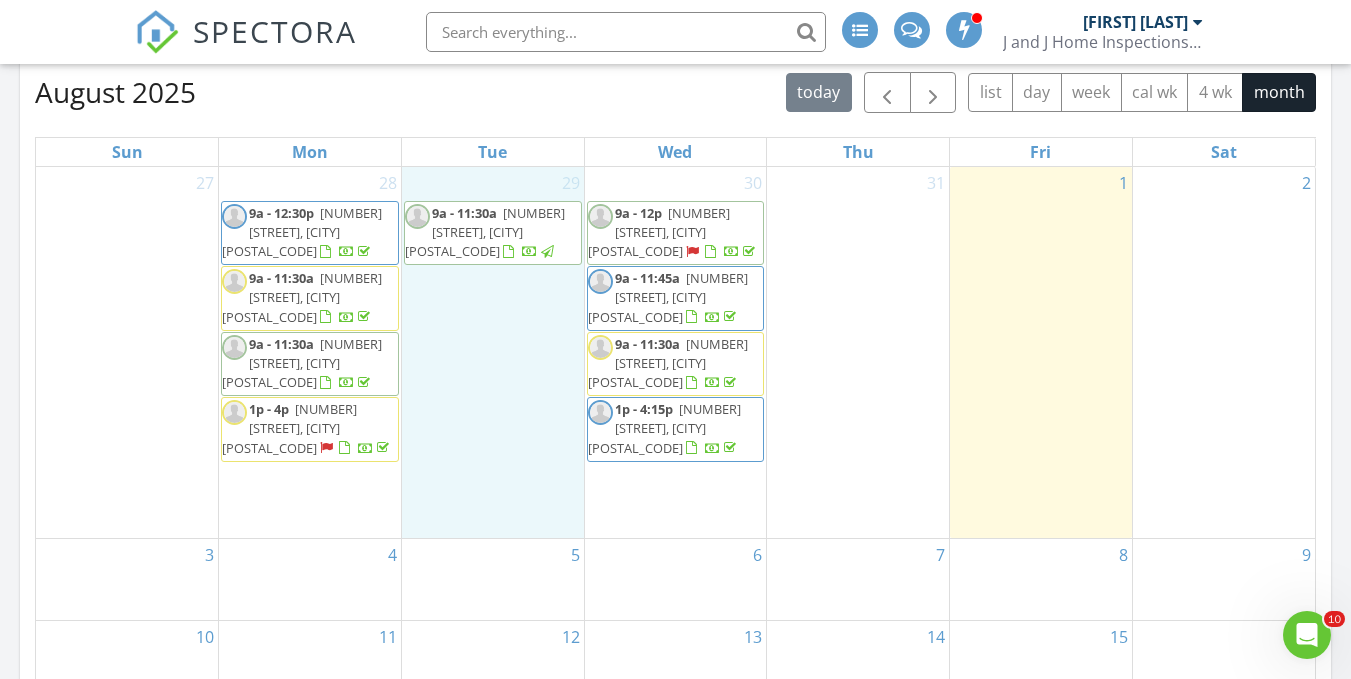 click on "29
9a - 11:30a
168 Center St, La Vergne 37086" at bounding box center [493, 352] 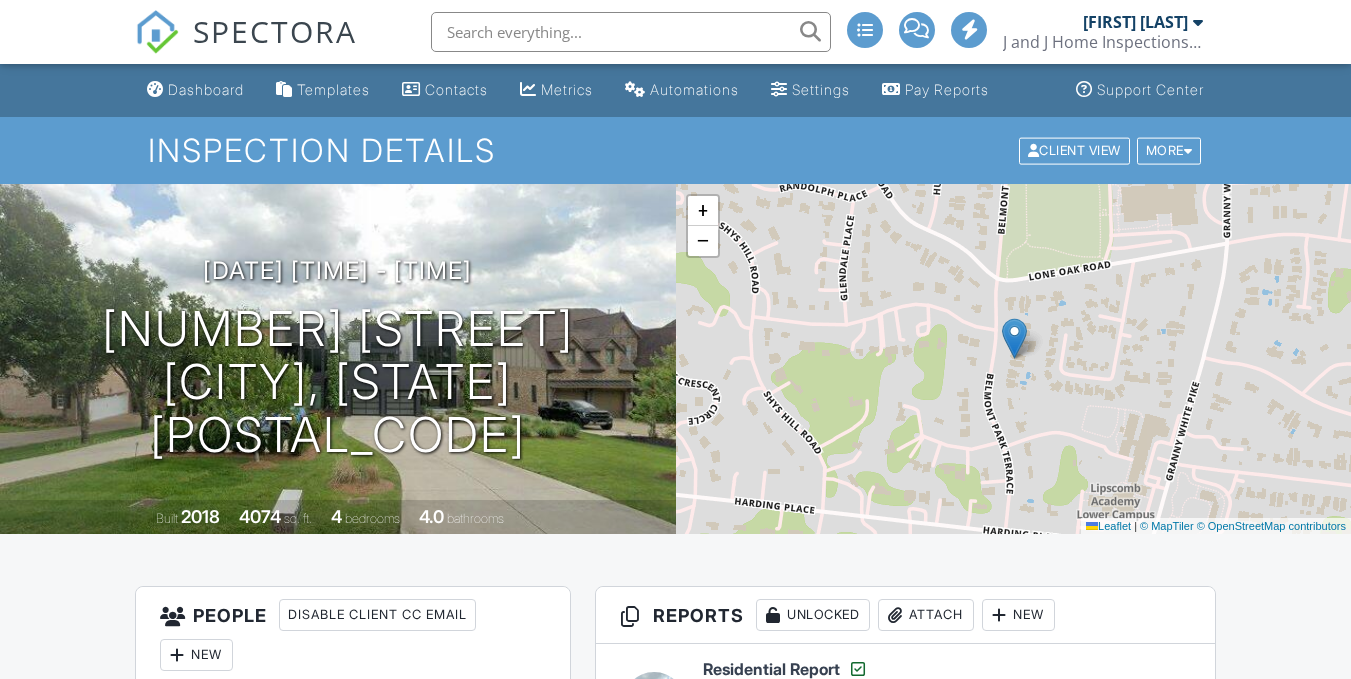 click on "Attach" at bounding box center [926, 615] 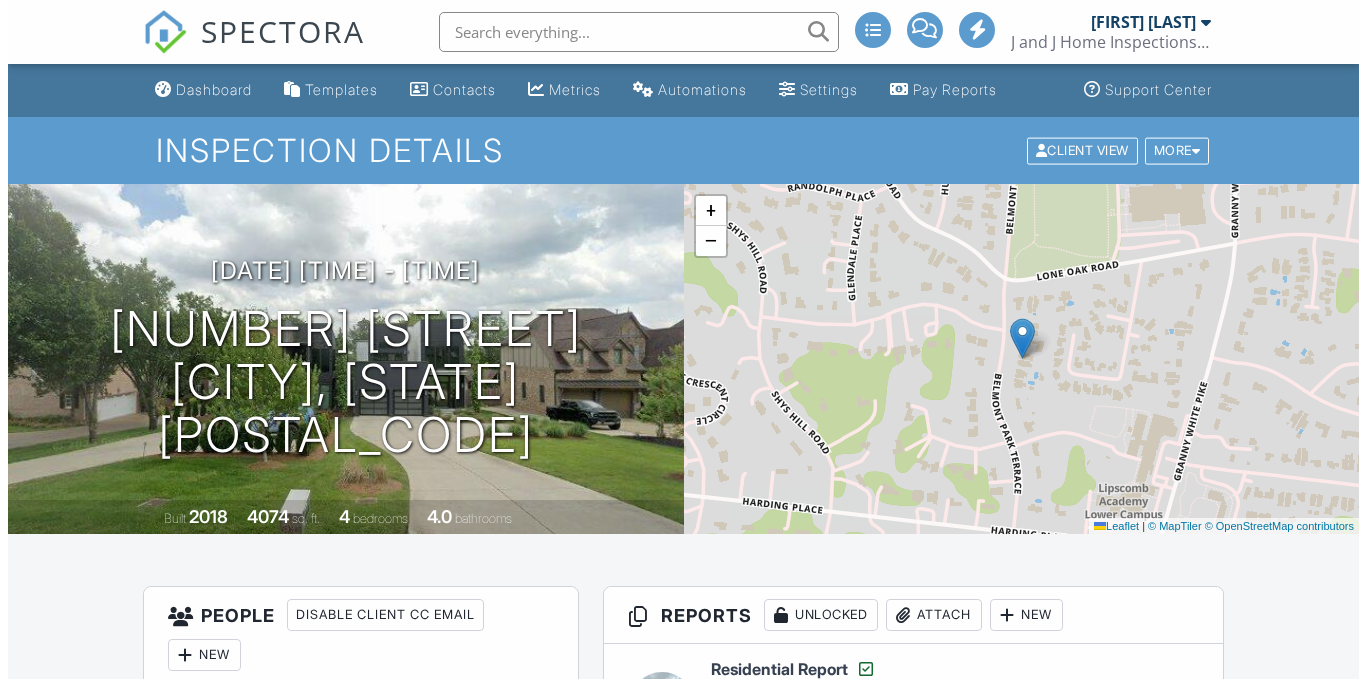 scroll, scrollTop: 319, scrollLeft: 0, axis: vertical 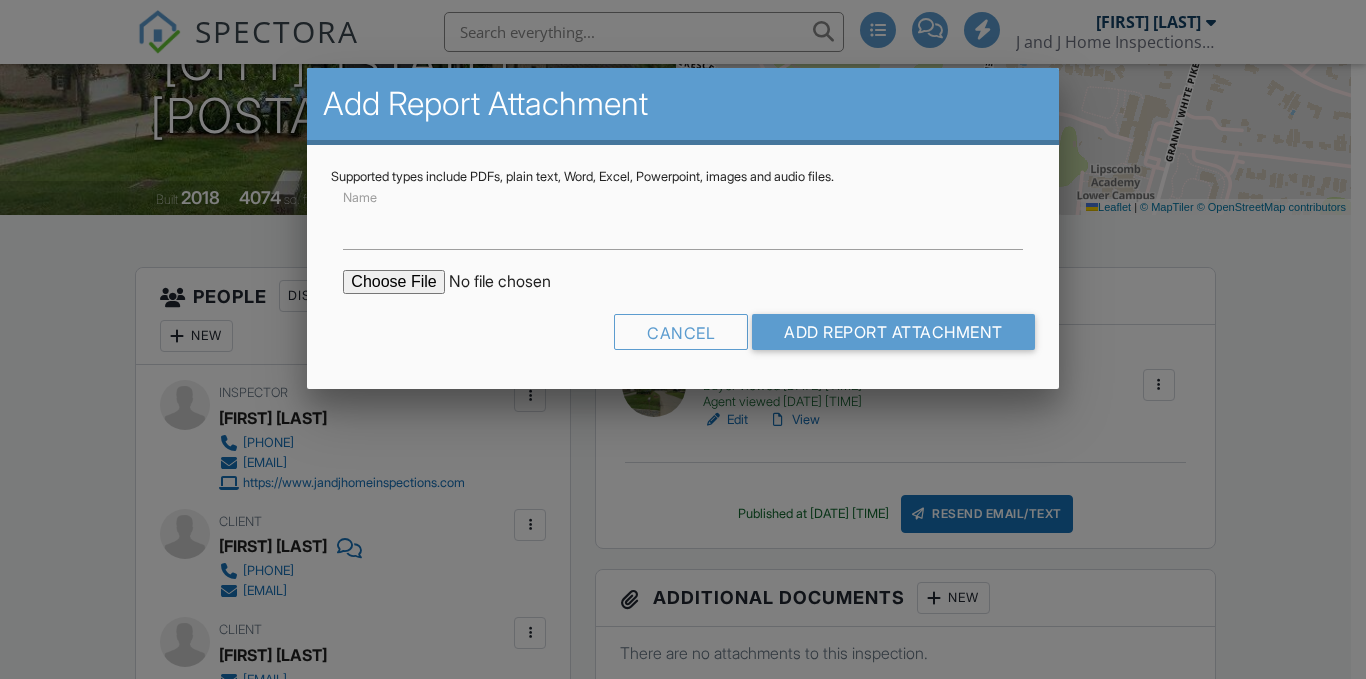 click at bounding box center [513, 282] 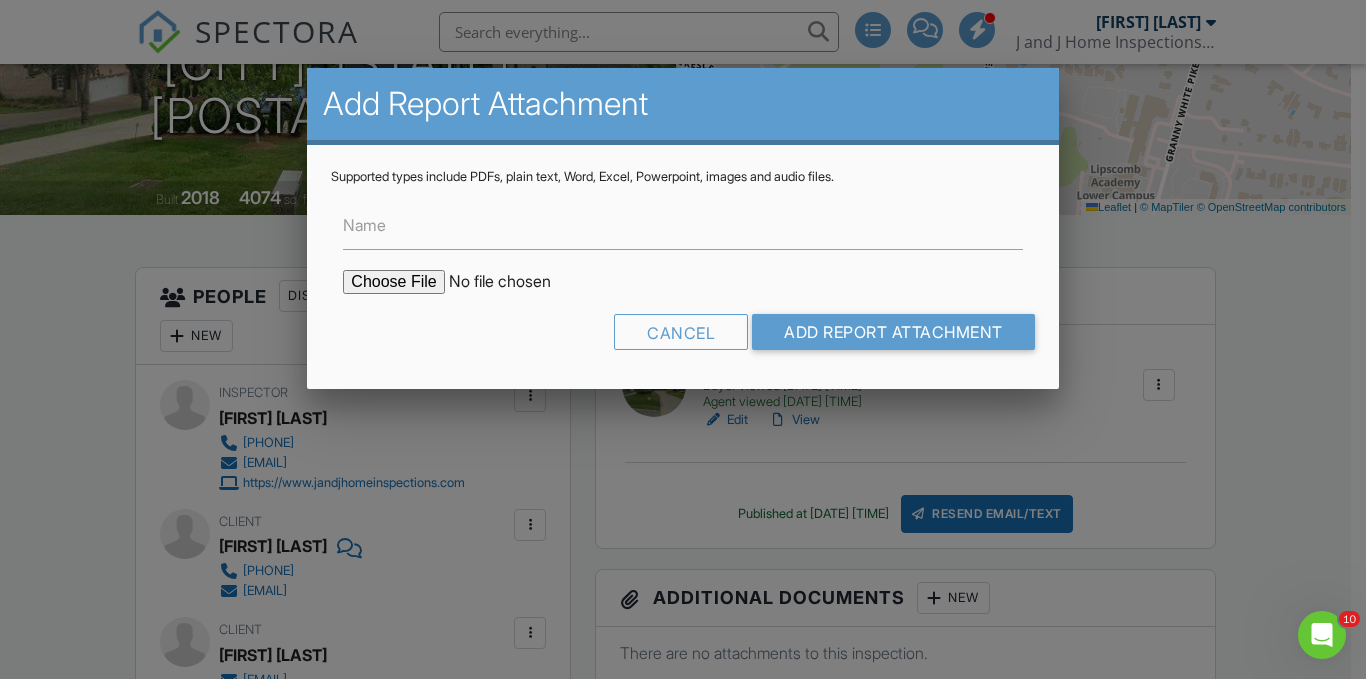 scroll, scrollTop: 0, scrollLeft: 0, axis: both 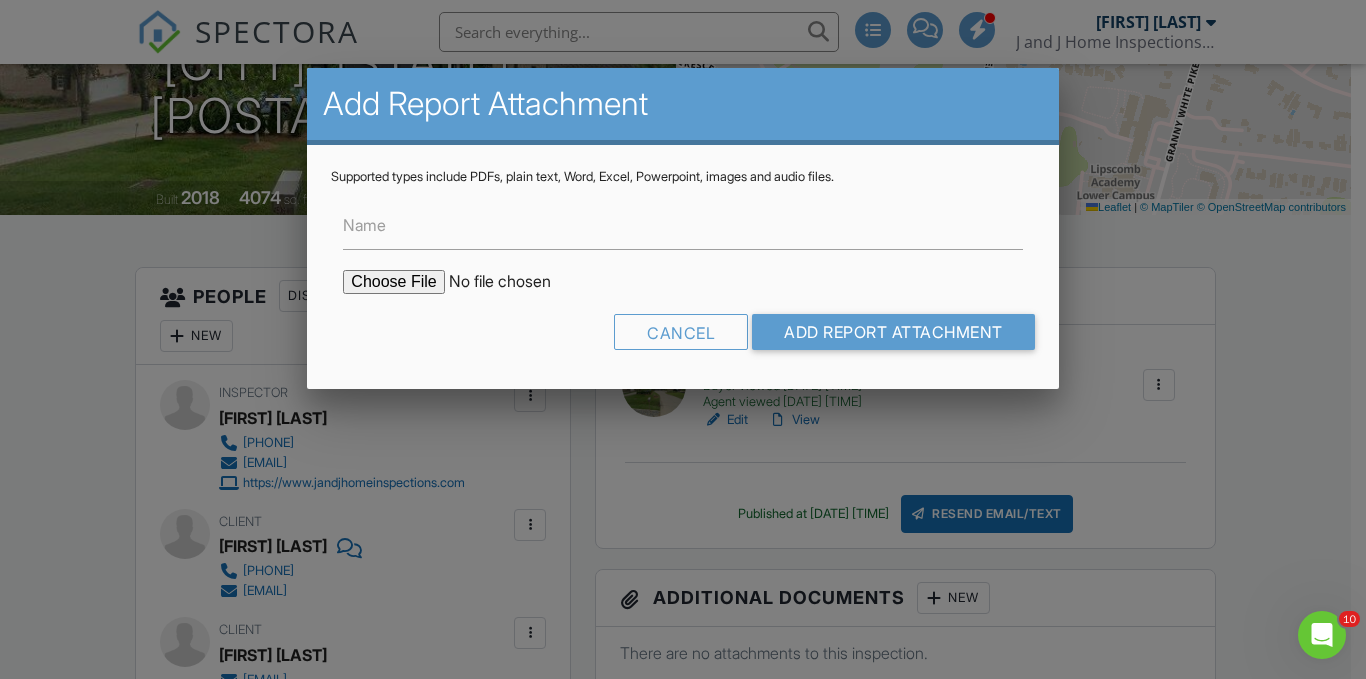 type on "C:\fakepath\new doc 2025-07-30 19.35.22.pdf" 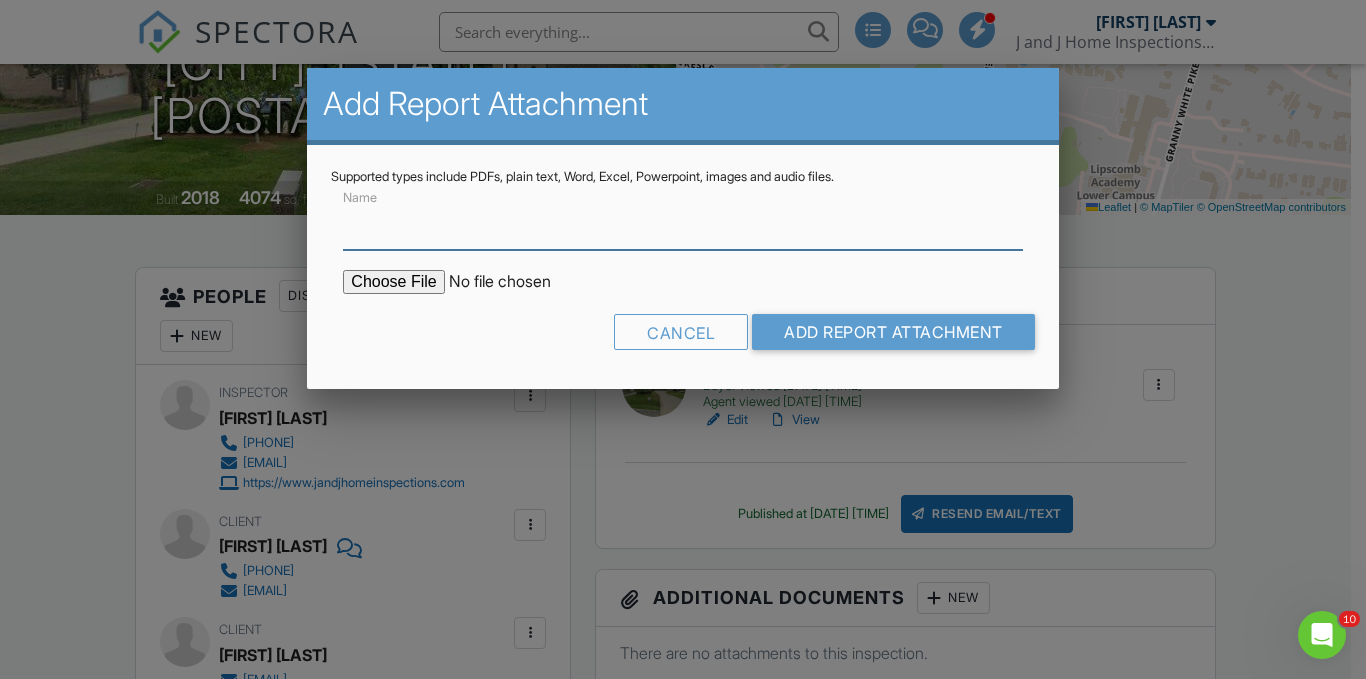 click on "Name" at bounding box center (682, 225) 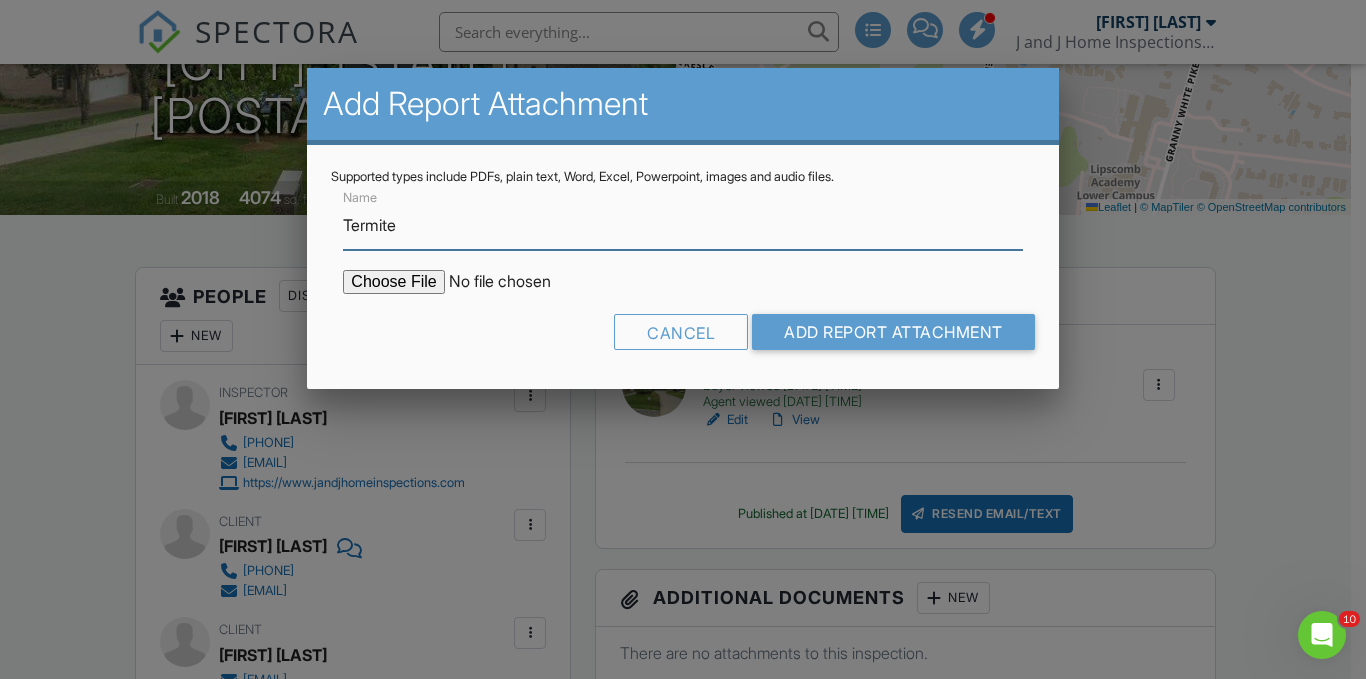 type on "Termite report" 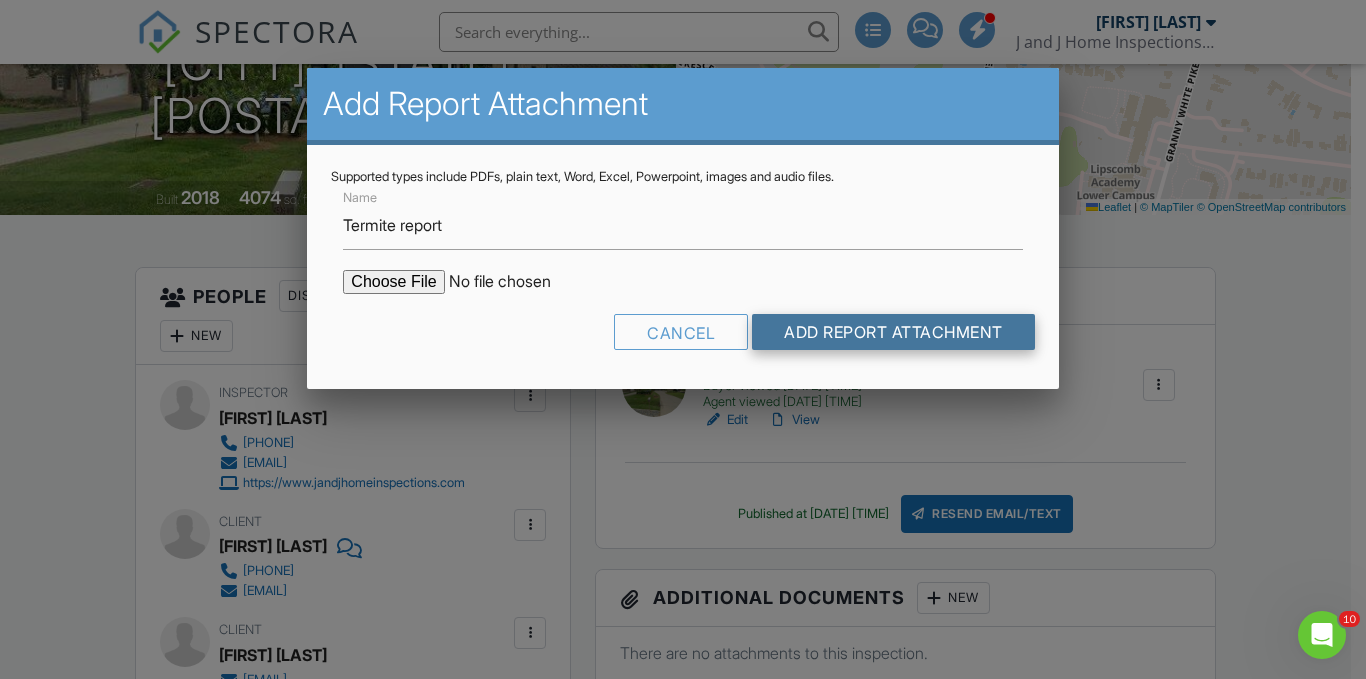 click on "Add Report Attachment" at bounding box center (893, 332) 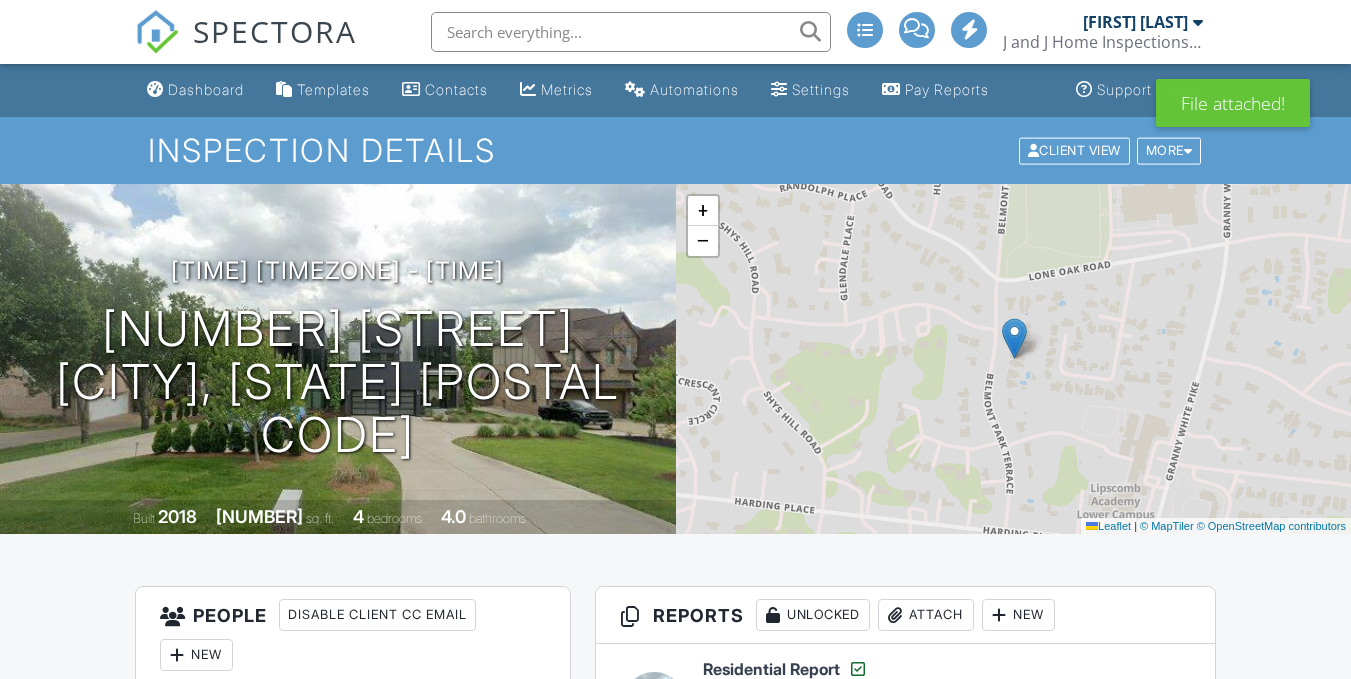 scroll, scrollTop: 0, scrollLeft: 0, axis: both 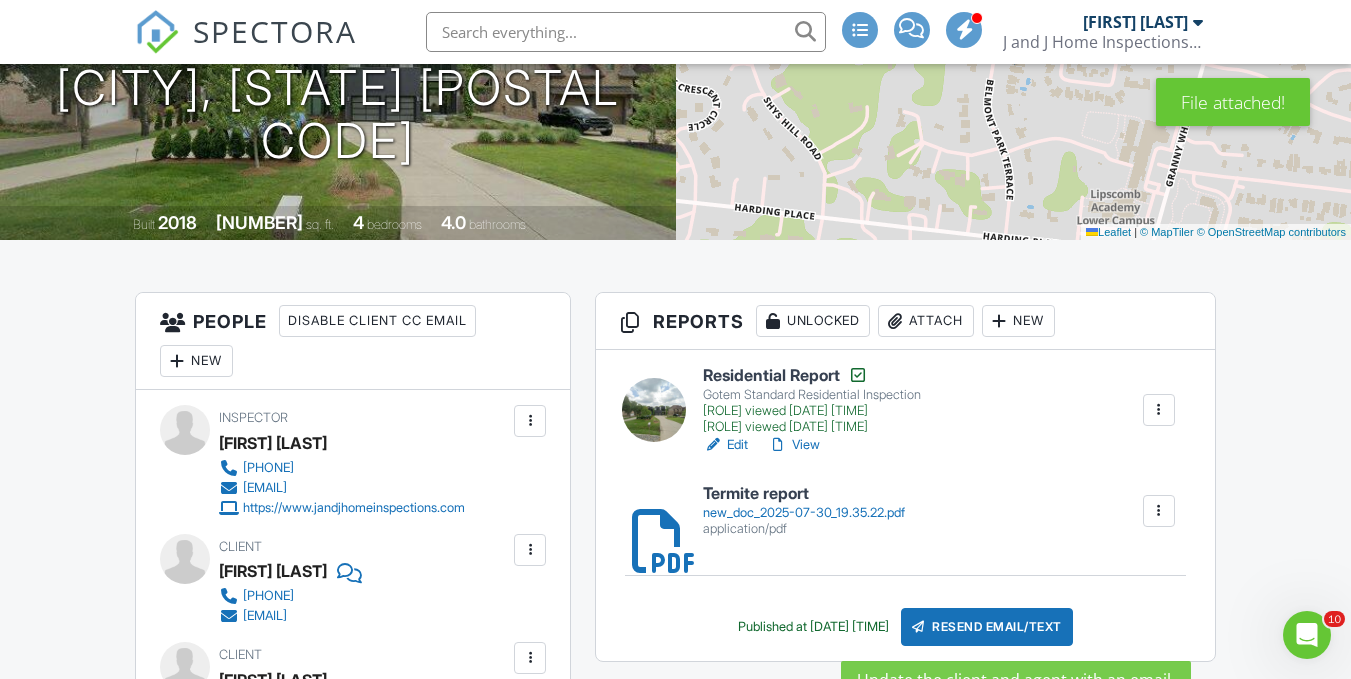 click on "Resend Email/Text" at bounding box center [987, 627] 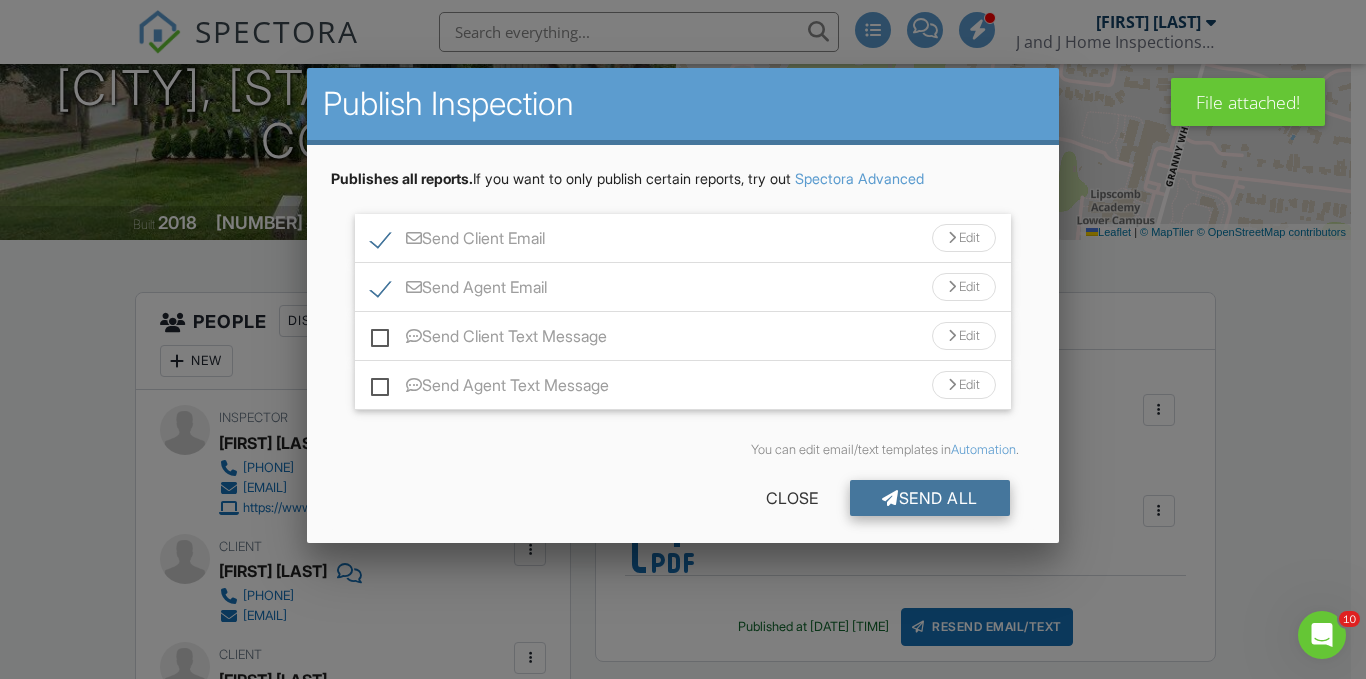 click at bounding box center [890, 498] 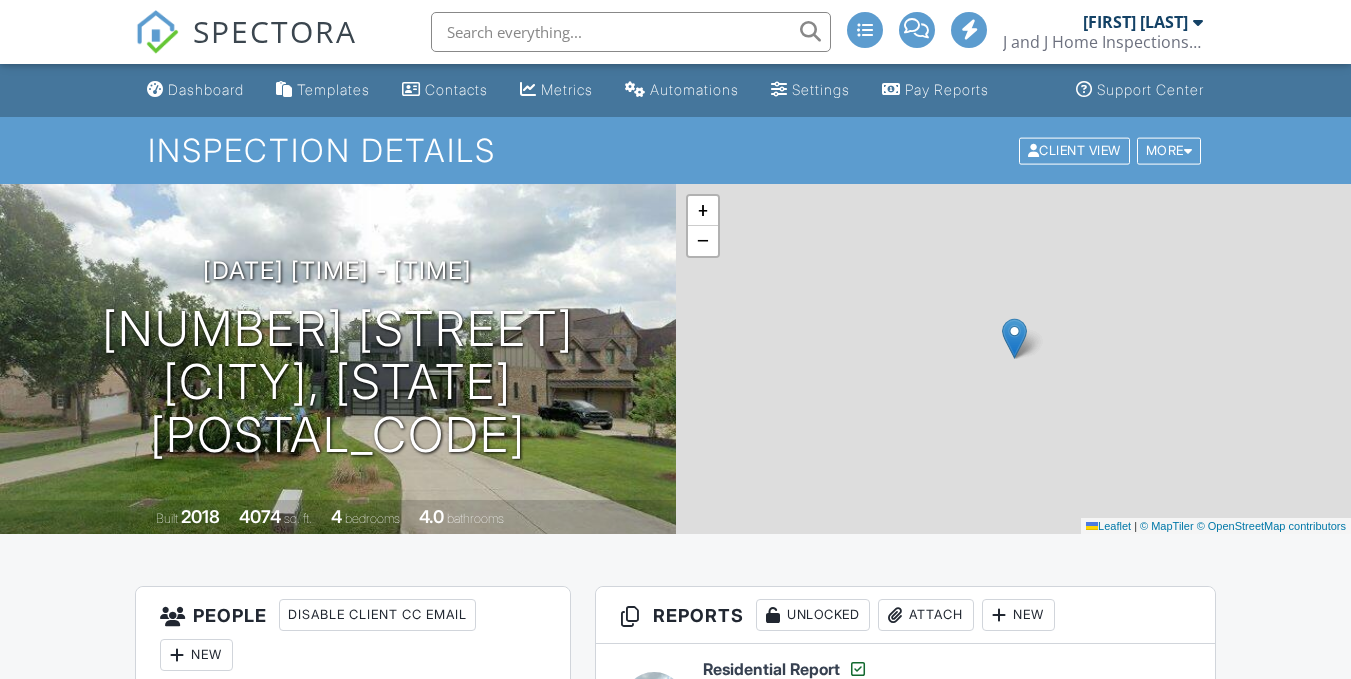 scroll, scrollTop: 294, scrollLeft: 0, axis: vertical 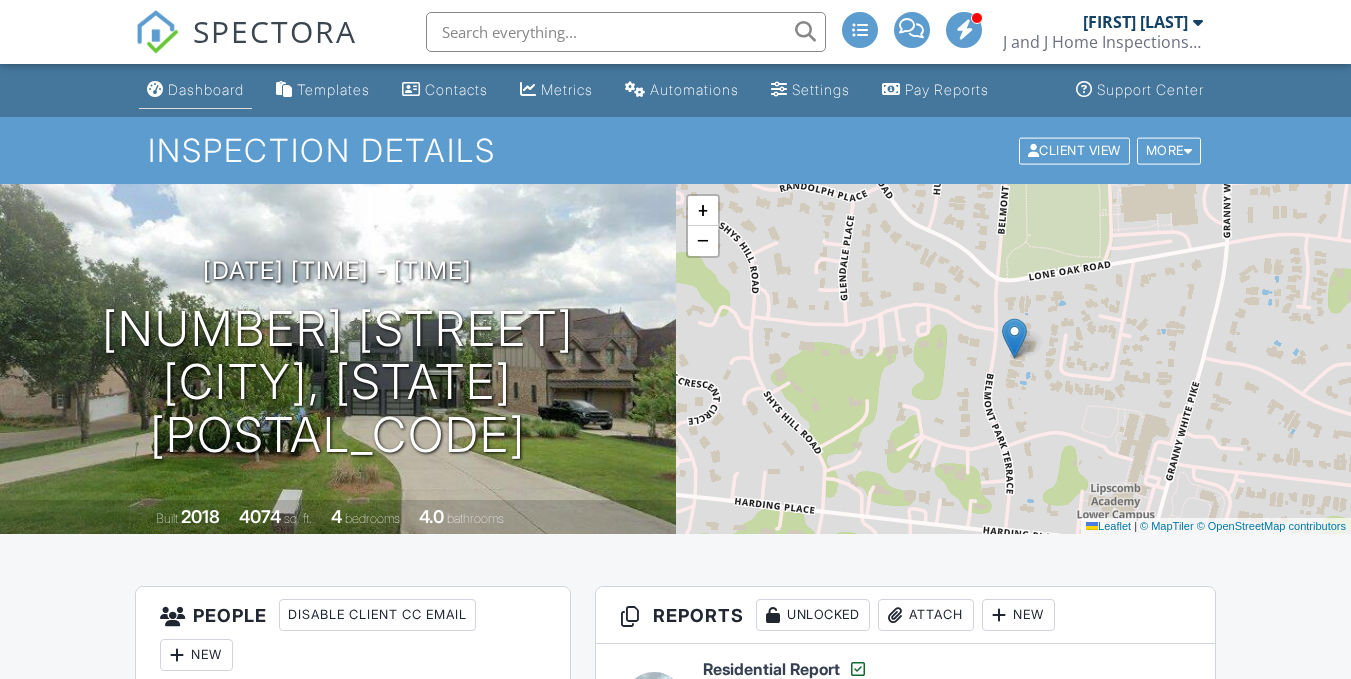 click on "Dashboard" at bounding box center [206, 89] 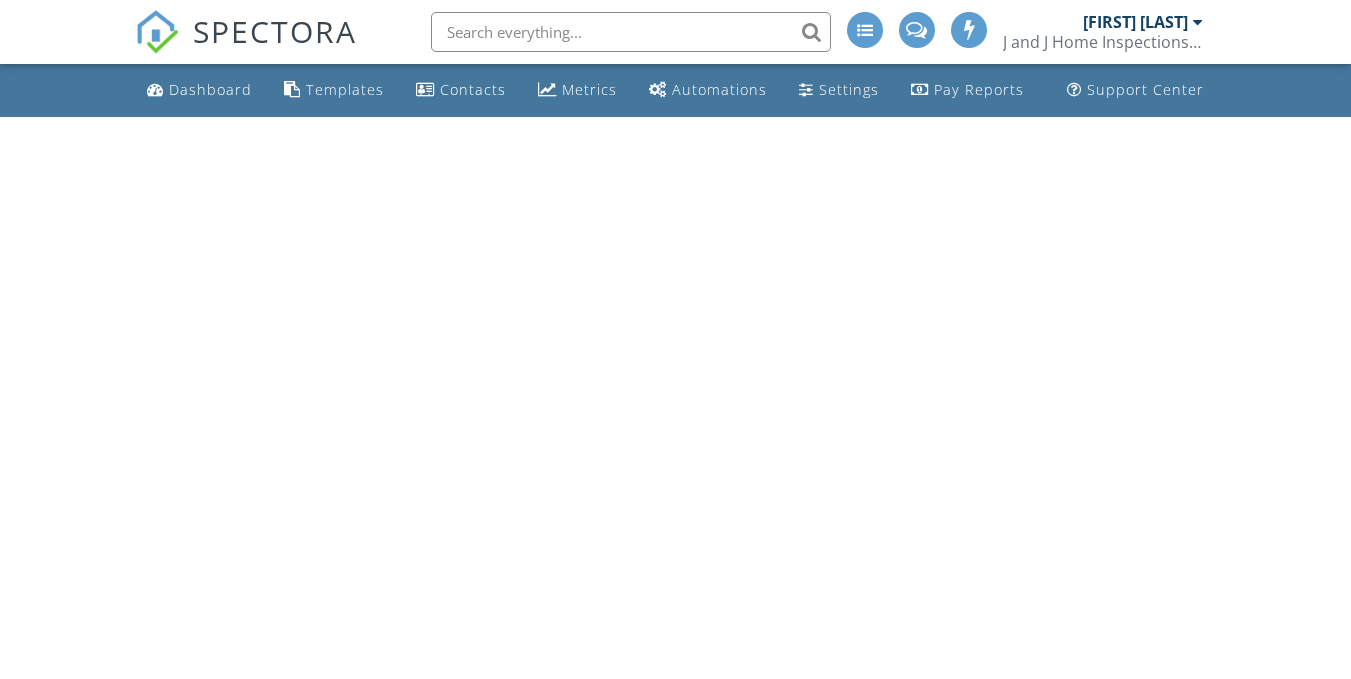 scroll, scrollTop: 0, scrollLeft: 0, axis: both 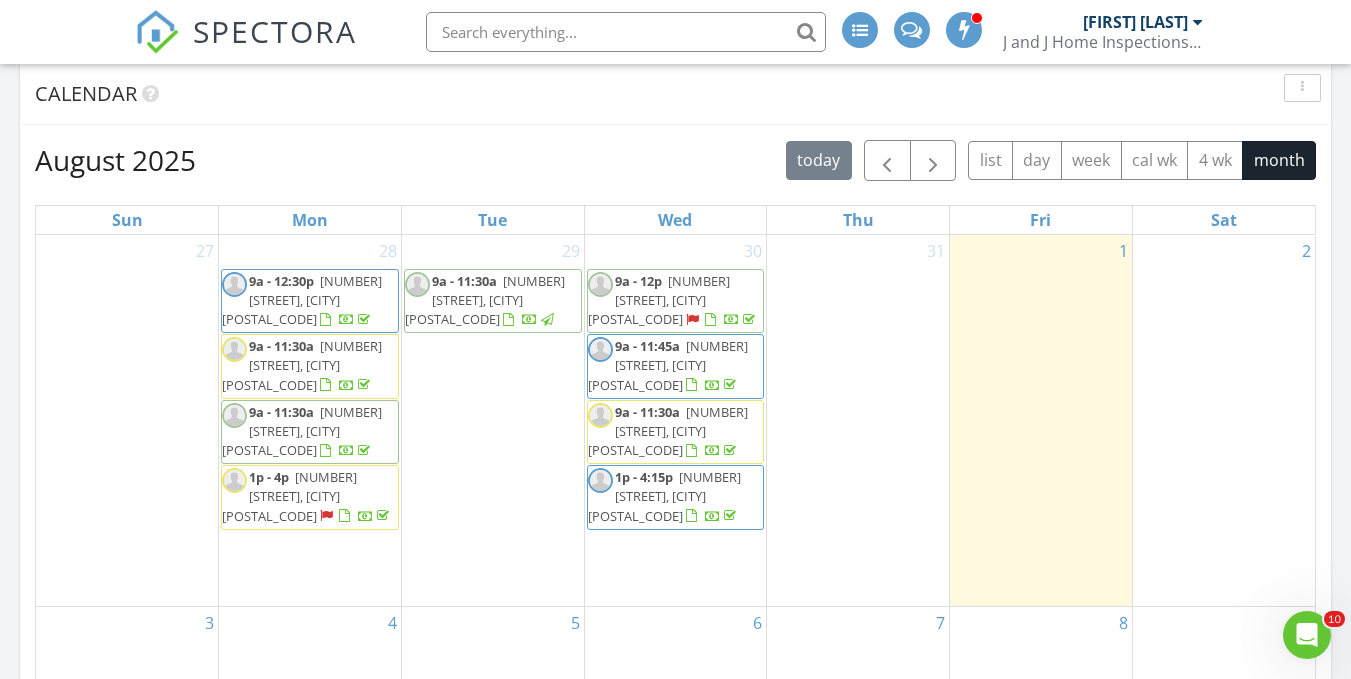 click on "[NUMBER] [STREET], [CITY] [POSTAL_CODE]" at bounding box center (668, 365) 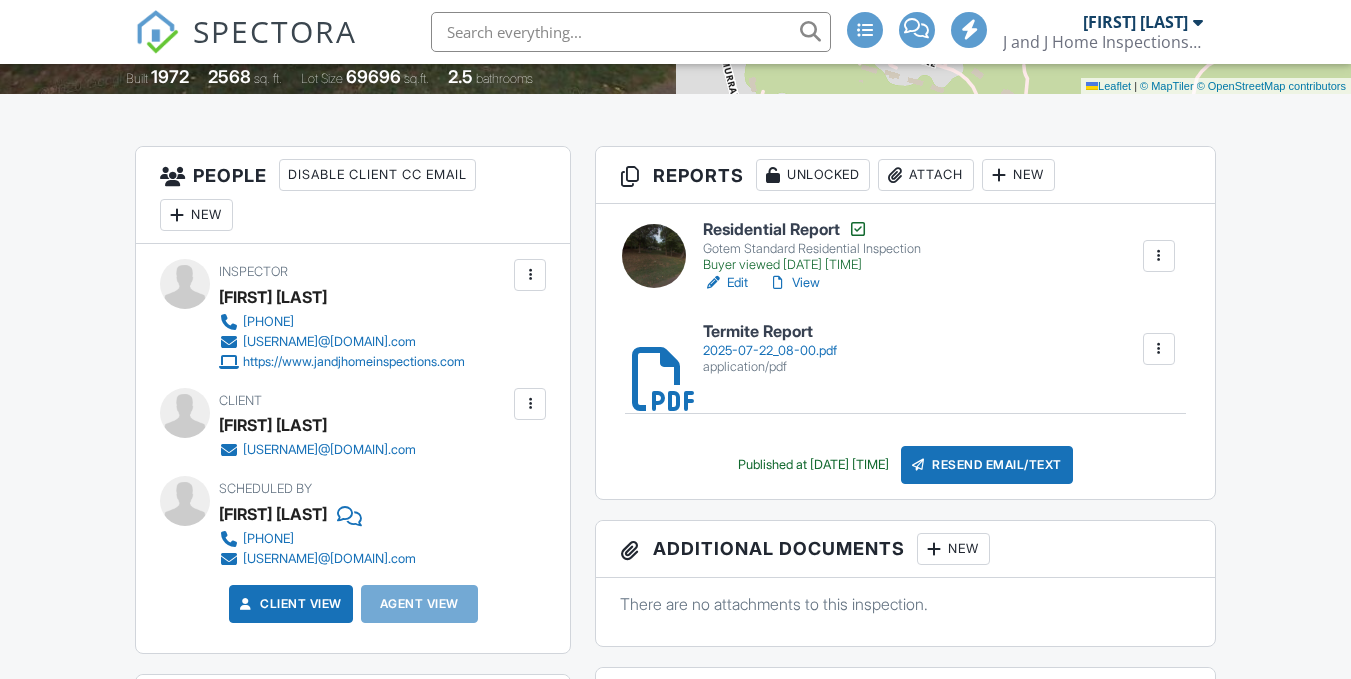 scroll, scrollTop: 440, scrollLeft: 0, axis: vertical 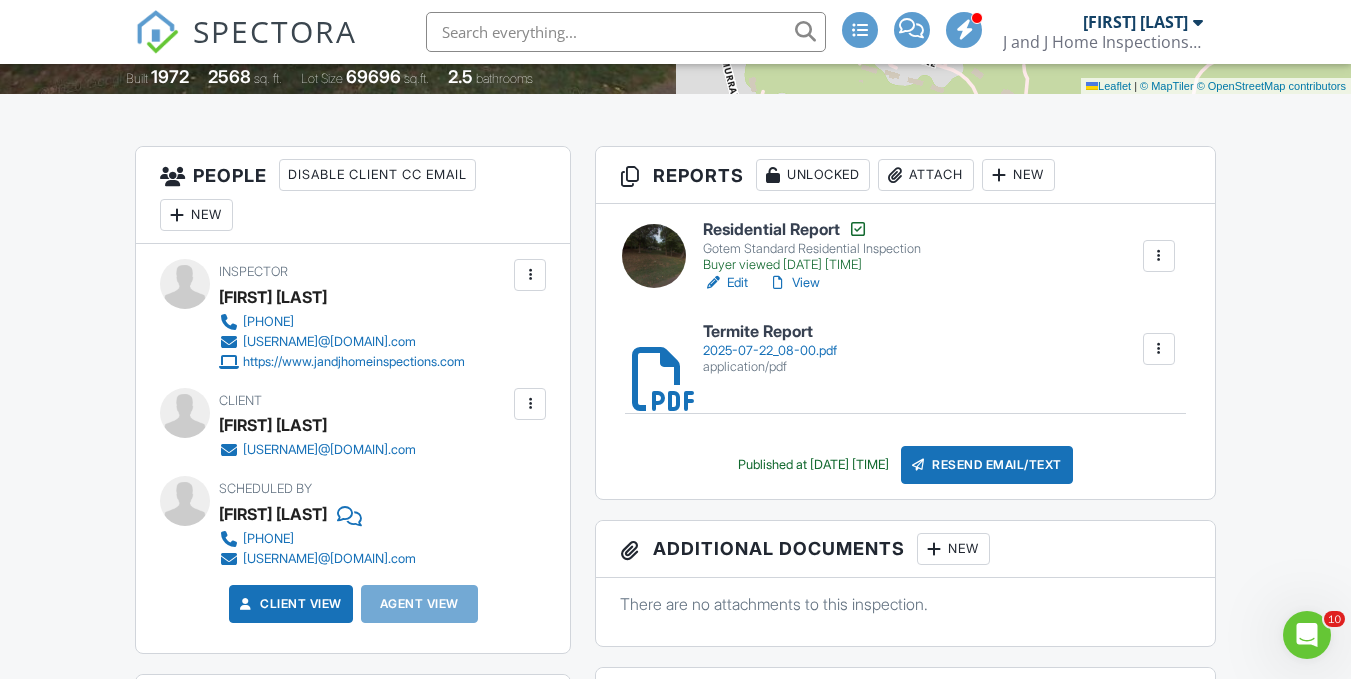 click on "Attach" at bounding box center [926, 175] 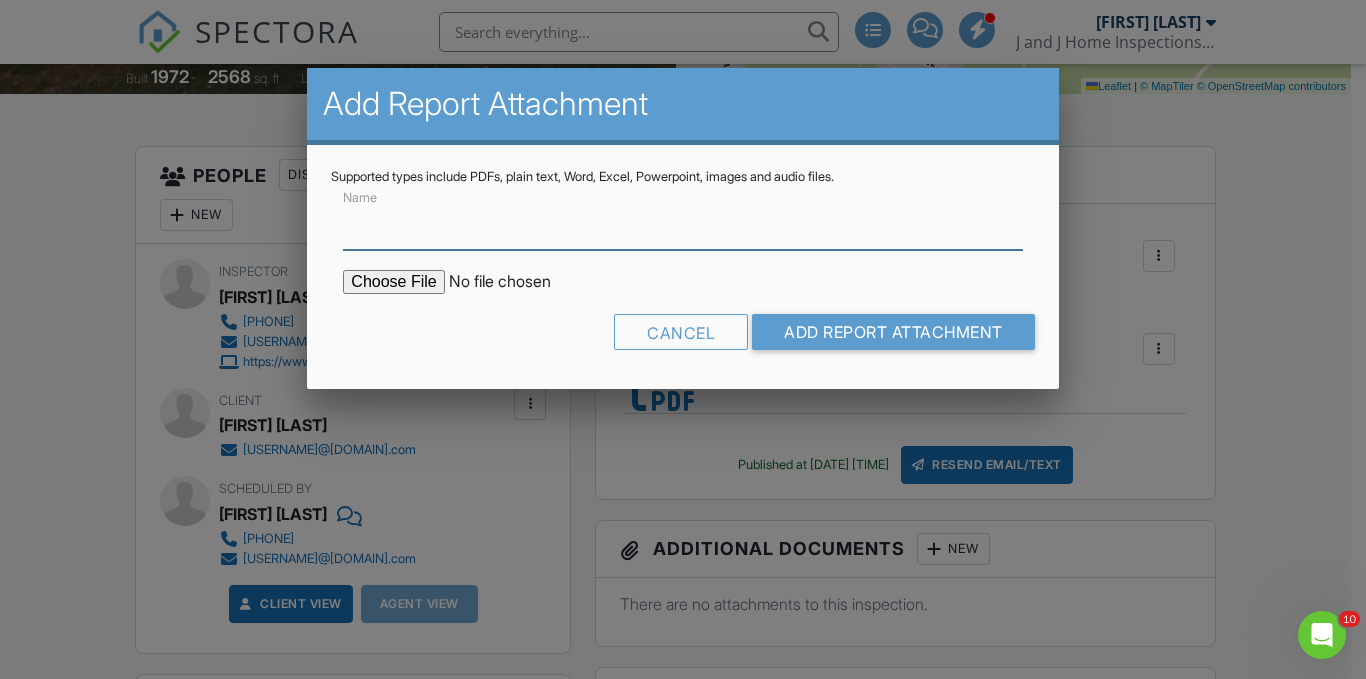 click on "Name" at bounding box center (682, 225) 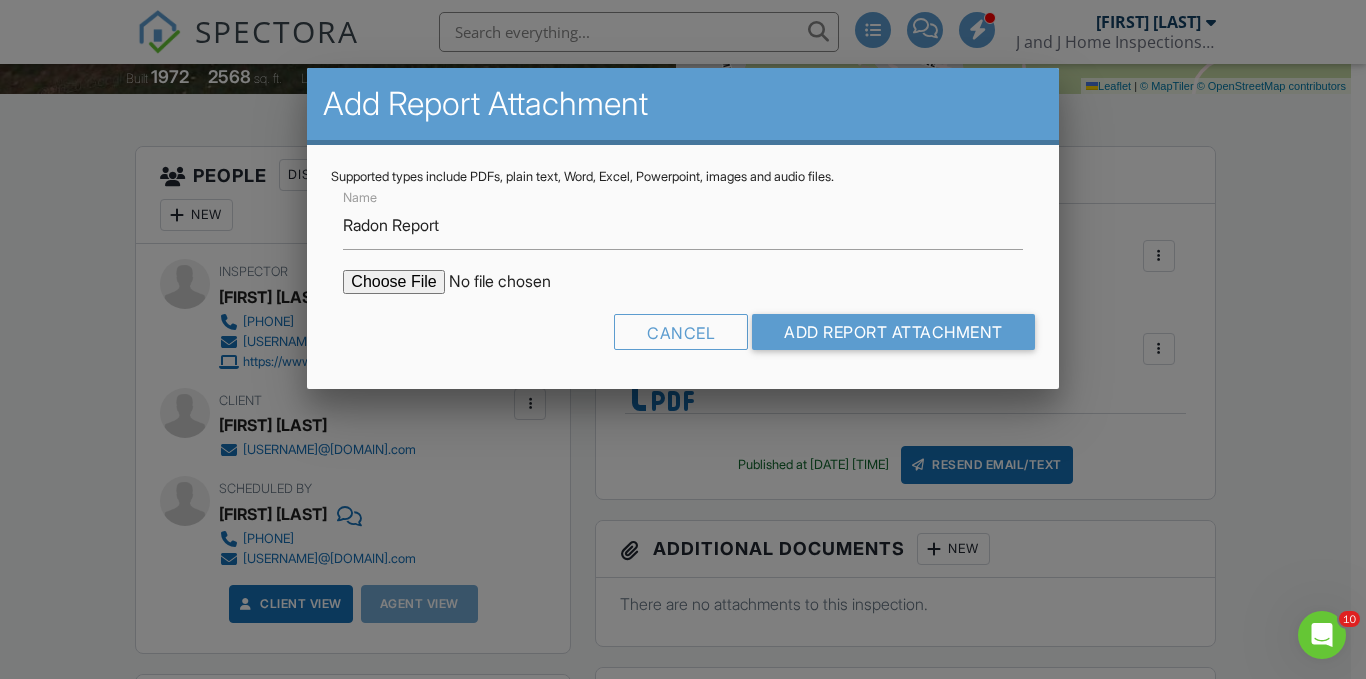 click at bounding box center (513, 282) 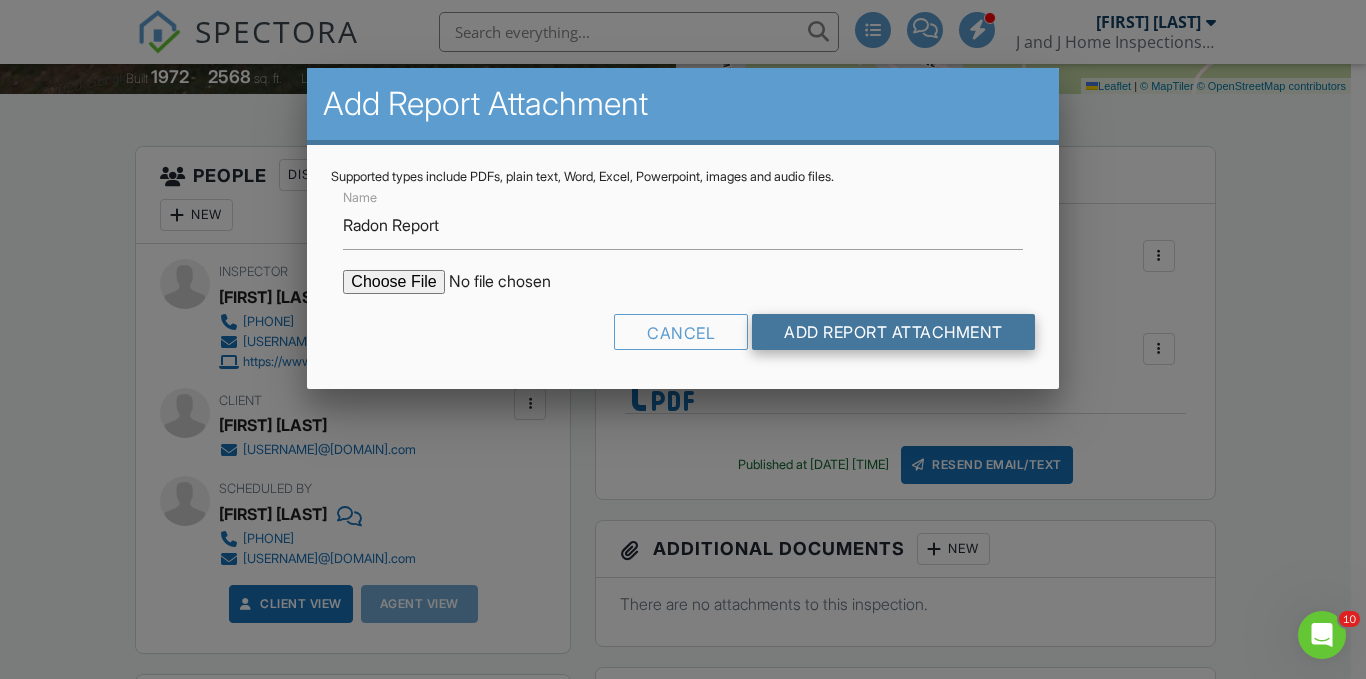 click on "Add Report Attachment" at bounding box center [893, 332] 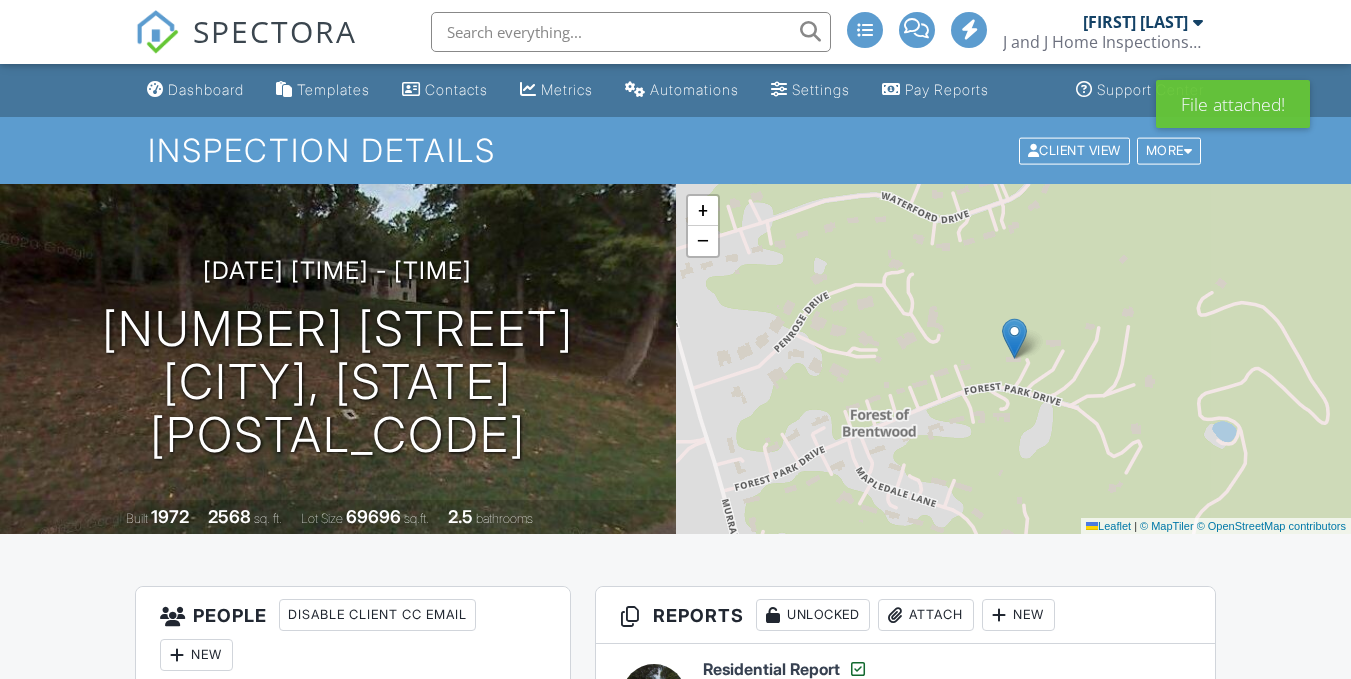 scroll, scrollTop: 0, scrollLeft: 0, axis: both 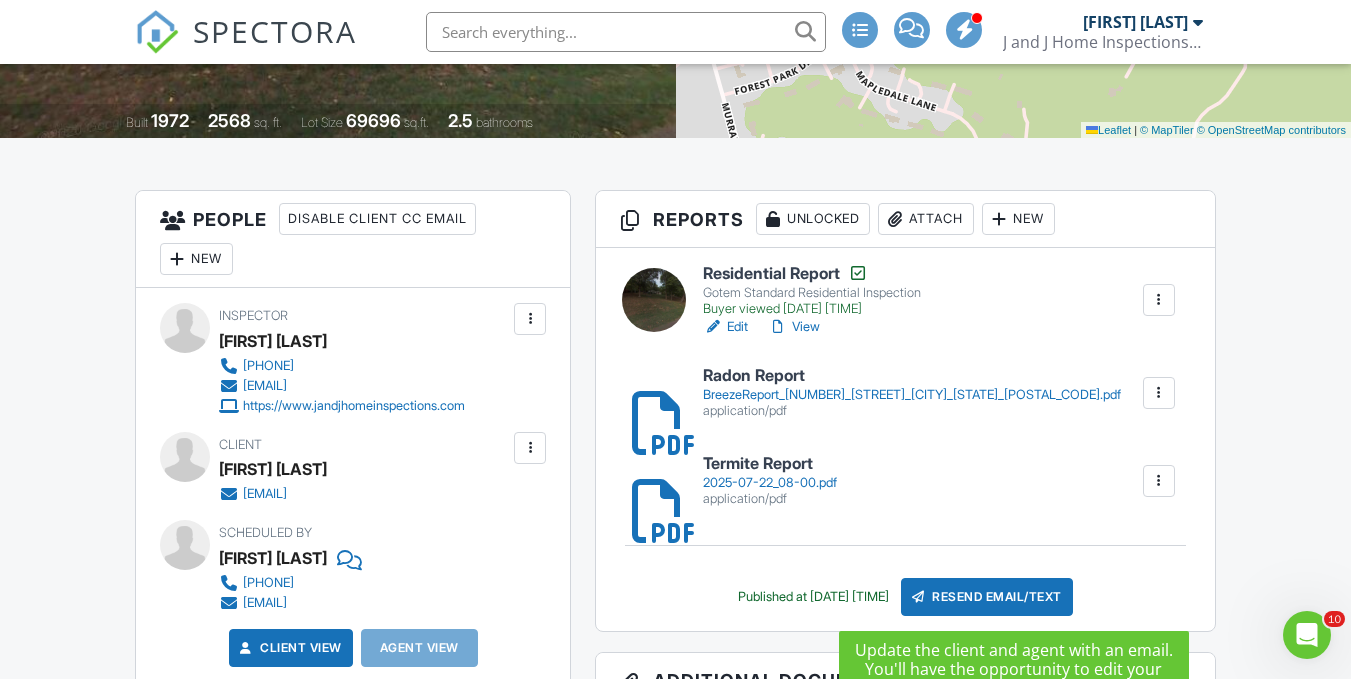 click on "Resend Email/Text" at bounding box center [987, 597] 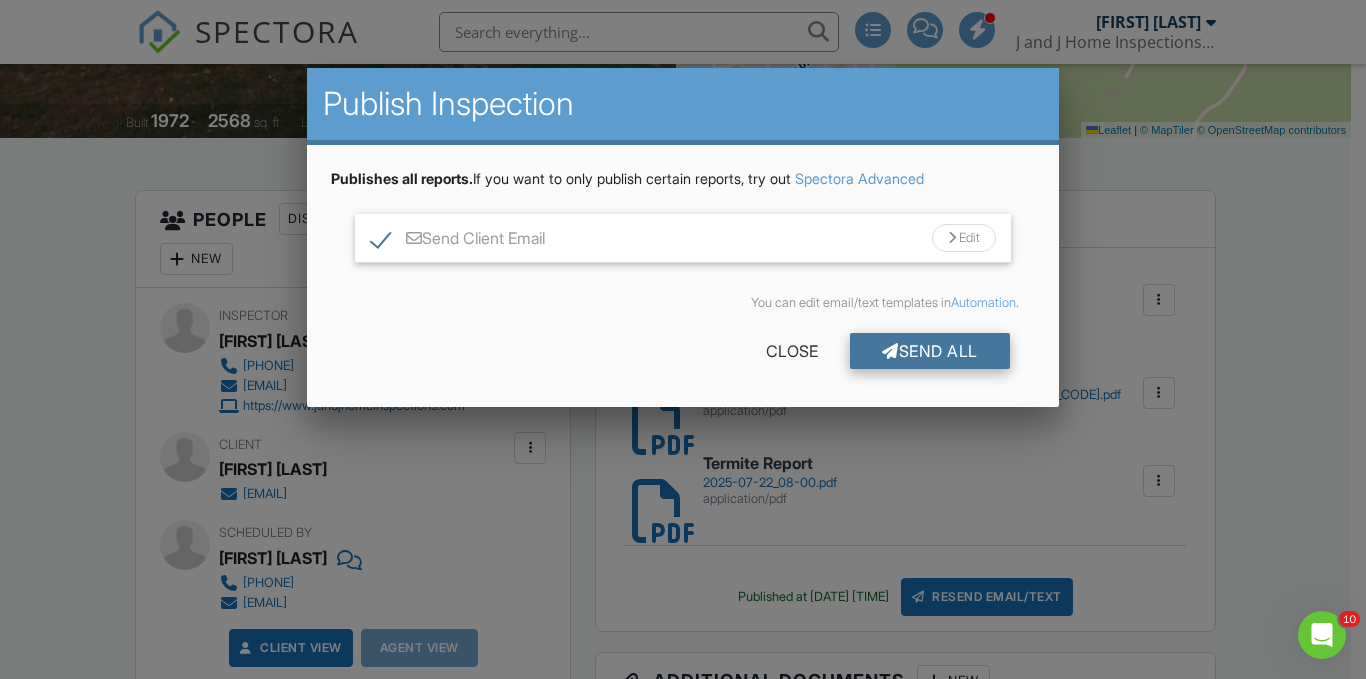 click on "Send All" at bounding box center (930, 351) 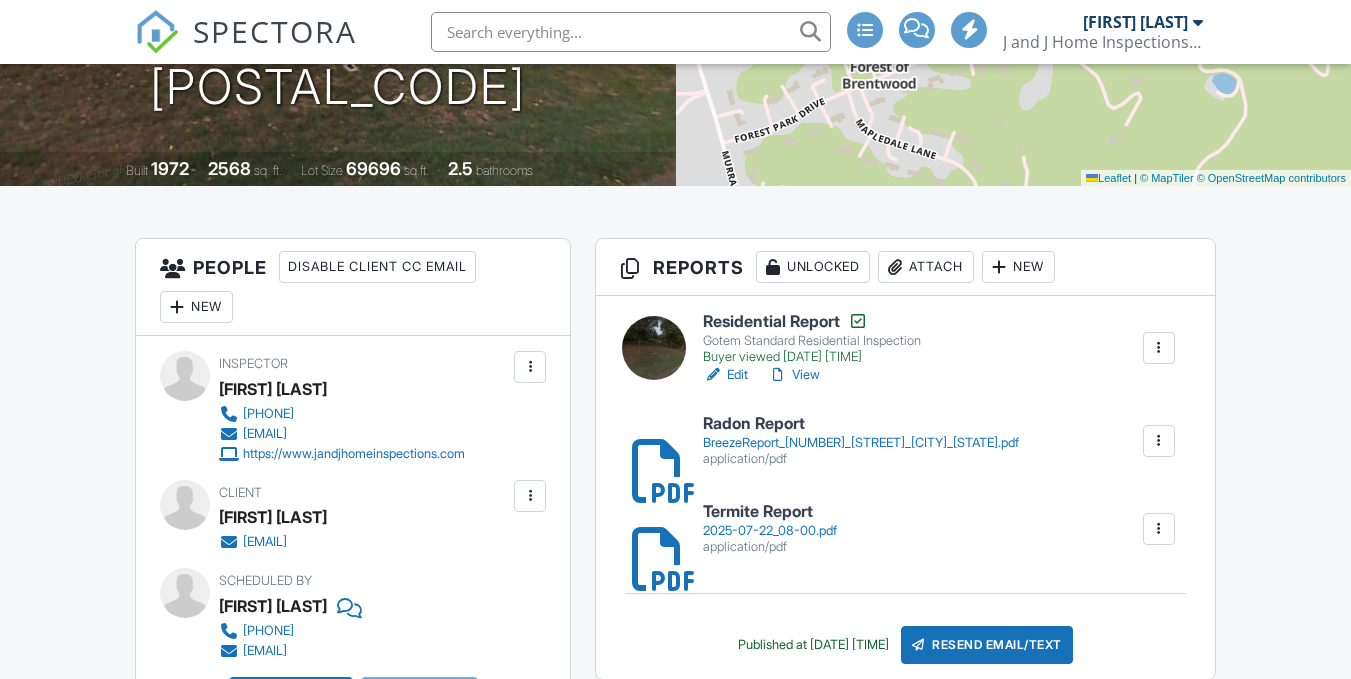 scroll, scrollTop: 348, scrollLeft: 0, axis: vertical 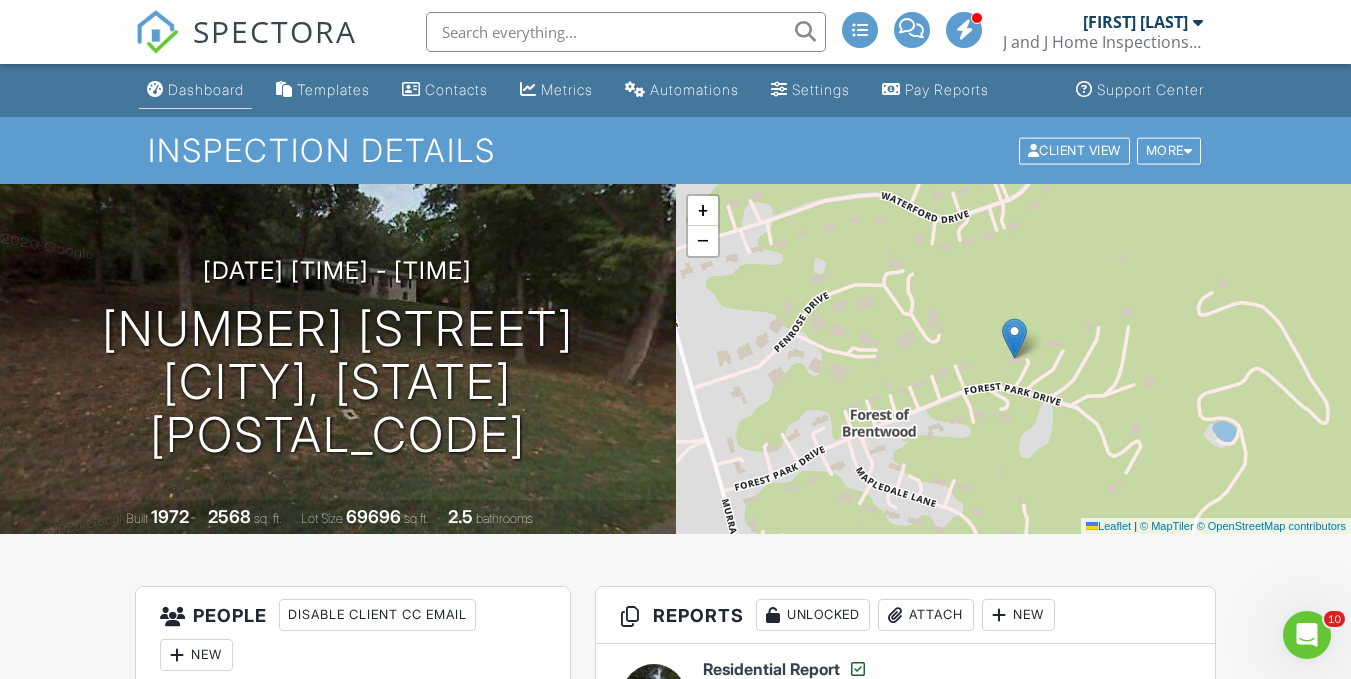 click on "Dashboard" at bounding box center [195, 90] 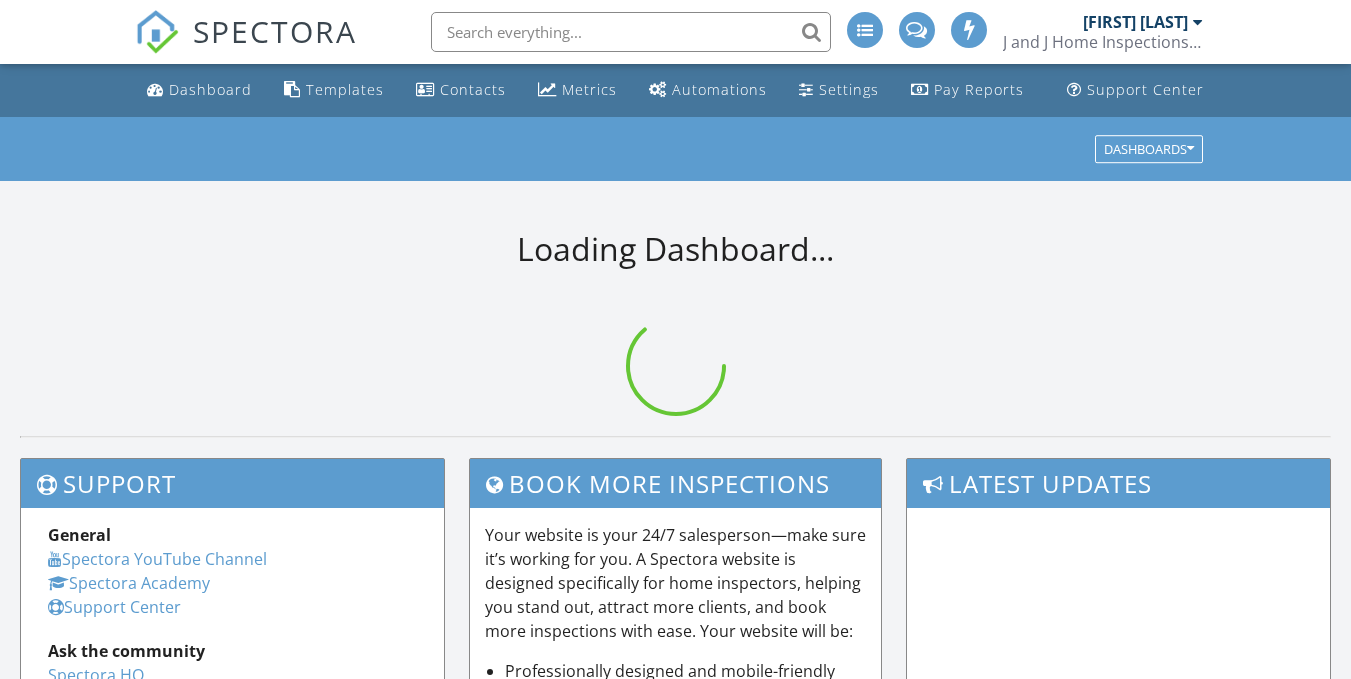 scroll, scrollTop: 0, scrollLeft: 0, axis: both 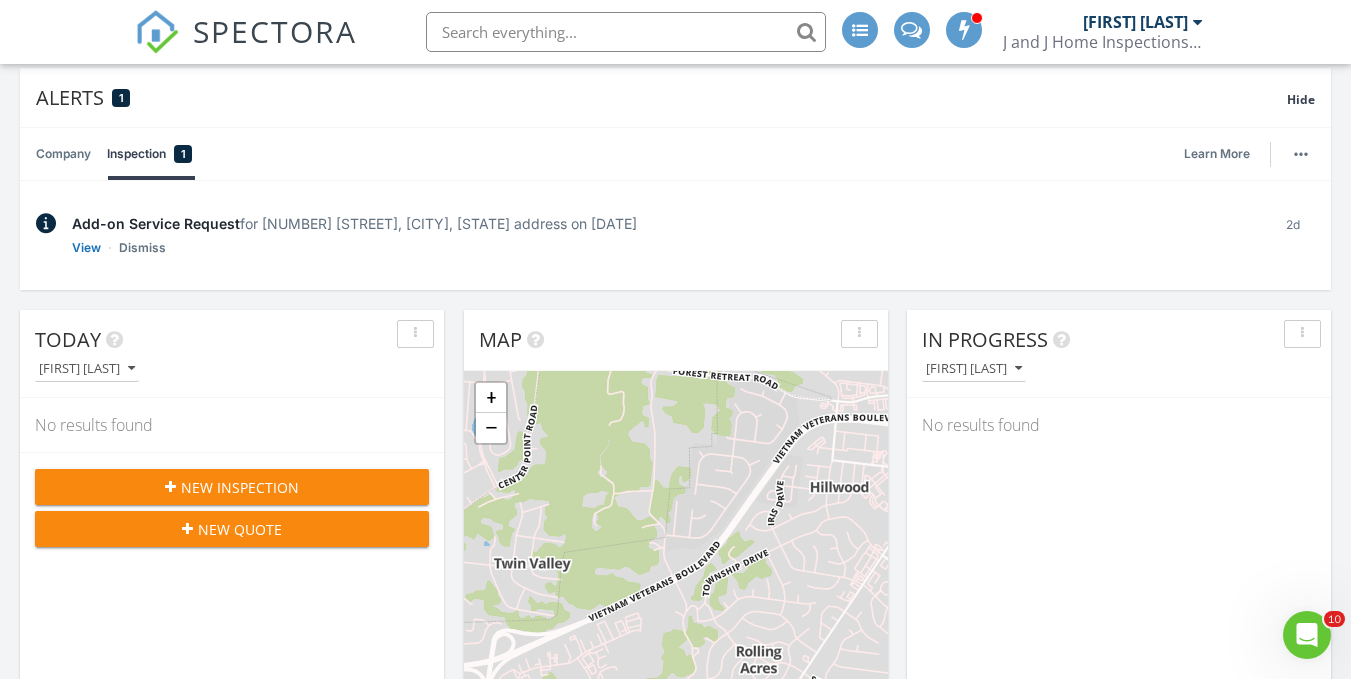 drag, startPoint x: 431, startPoint y: 155, endPoint x: 553, endPoint y: 166, distance: 122.494896 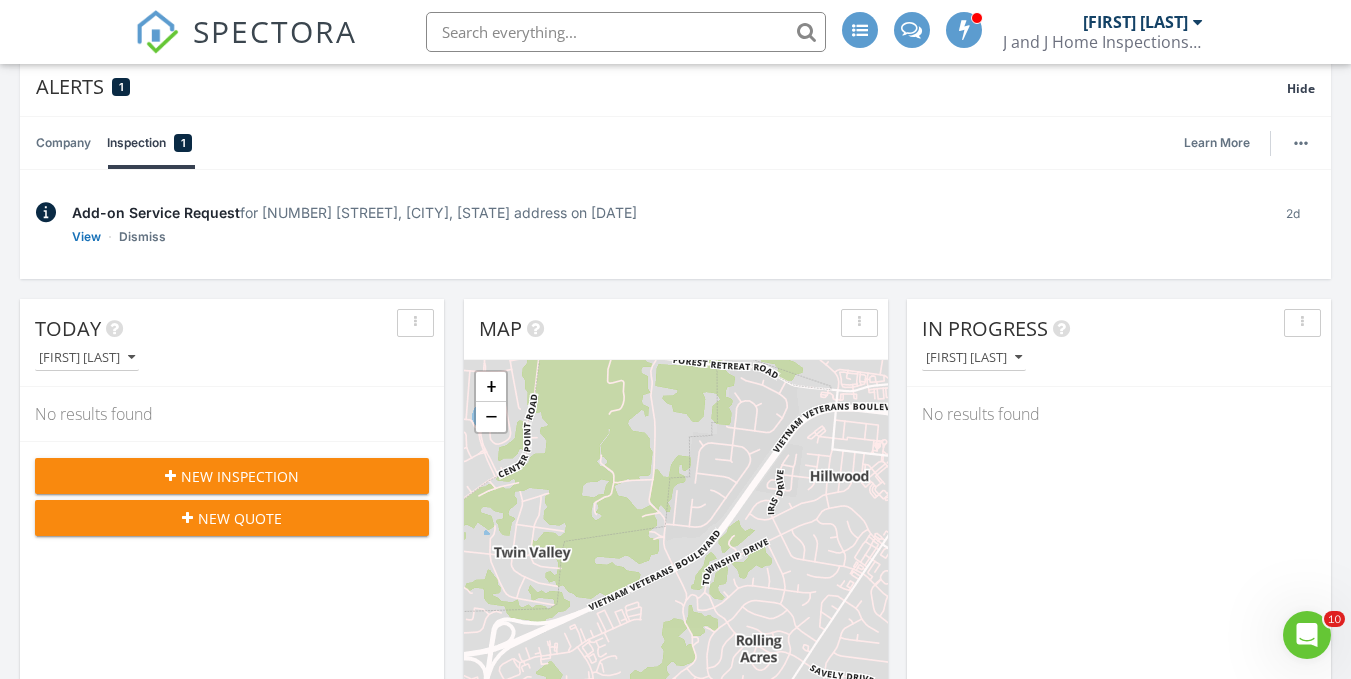 scroll, scrollTop: 0, scrollLeft: 0, axis: both 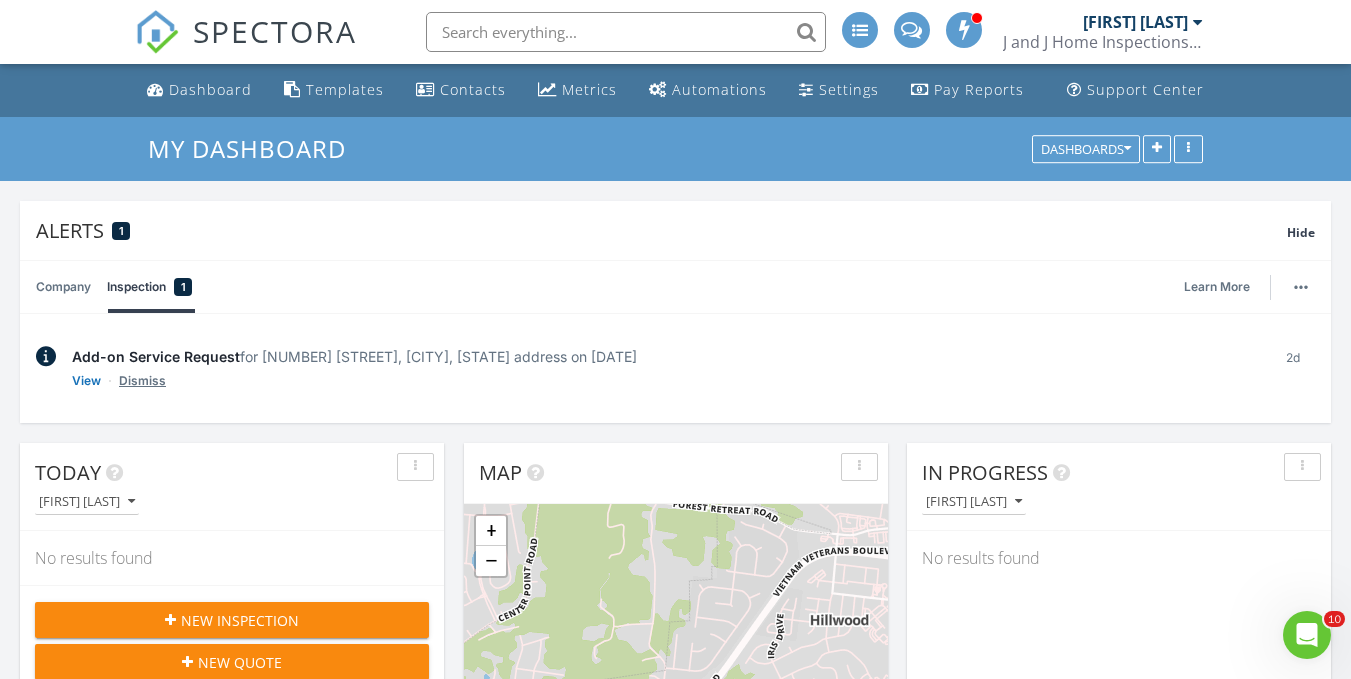 click on "Dismiss" at bounding box center (142, 381) 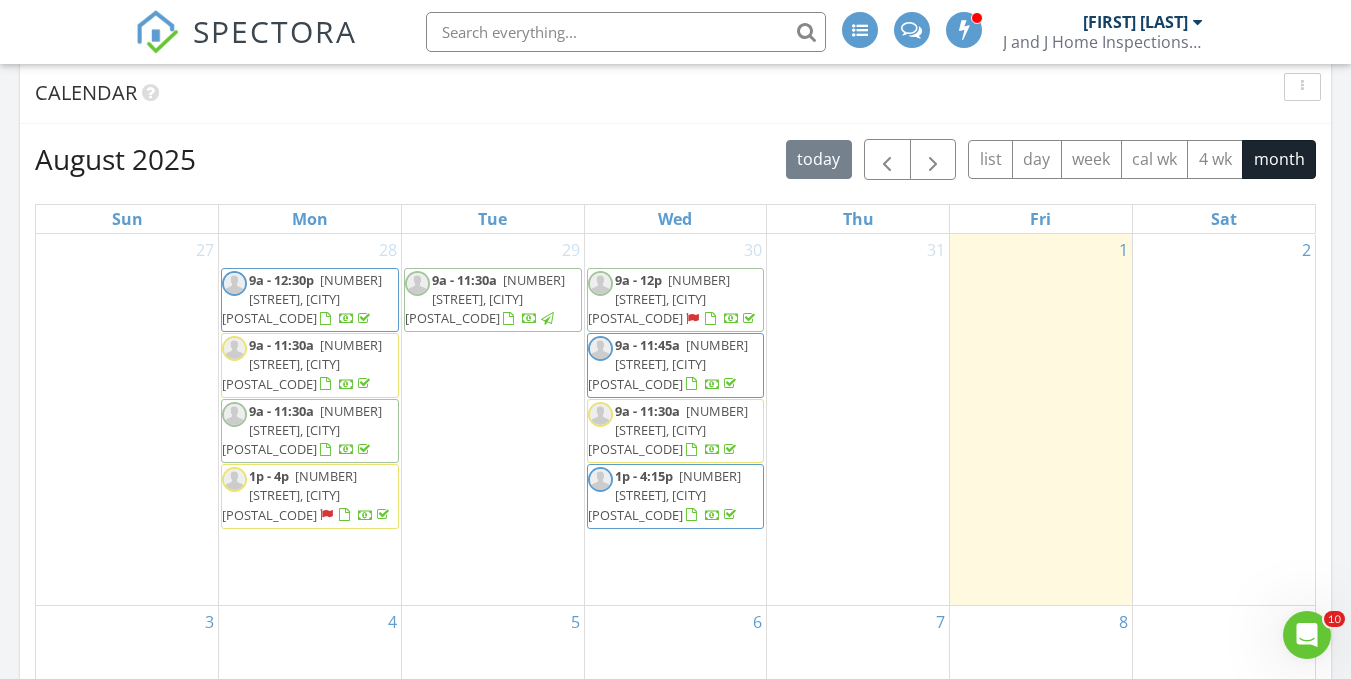 scroll, scrollTop: 1130, scrollLeft: 0, axis: vertical 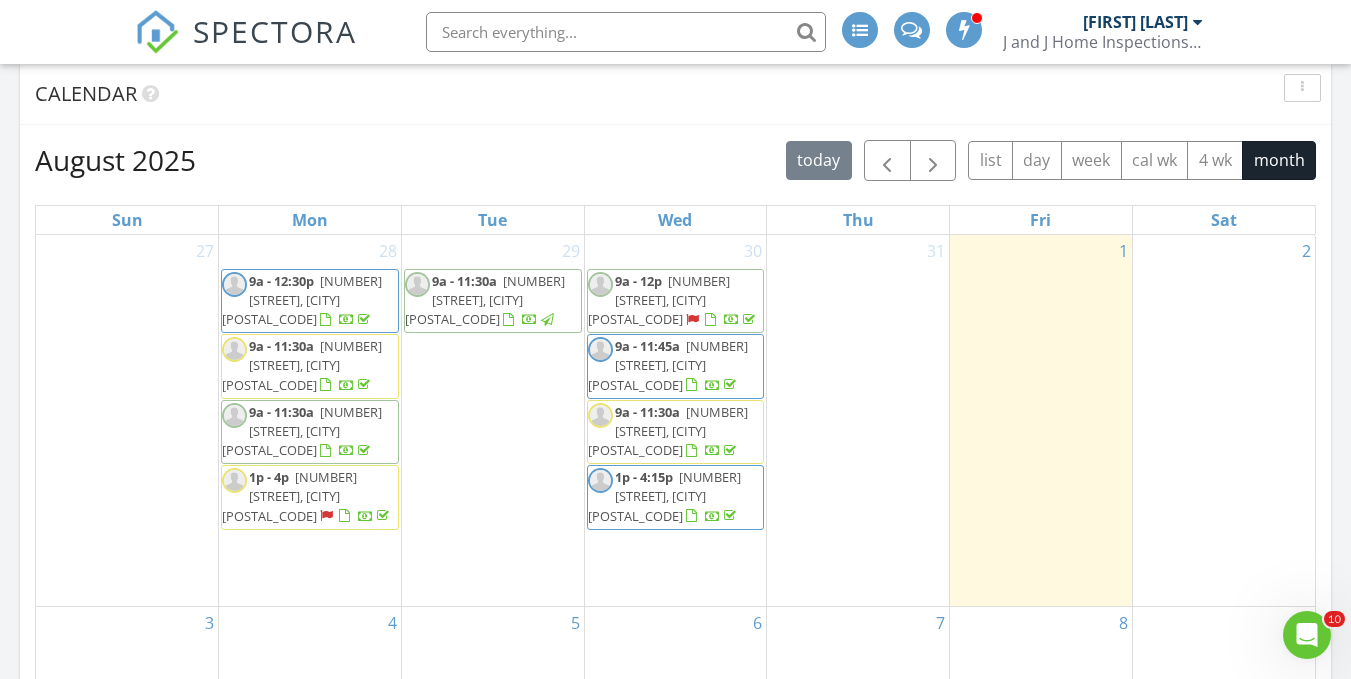click on "August 2025 today list day week cal wk 4 wk month" at bounding box center (675, 160) 